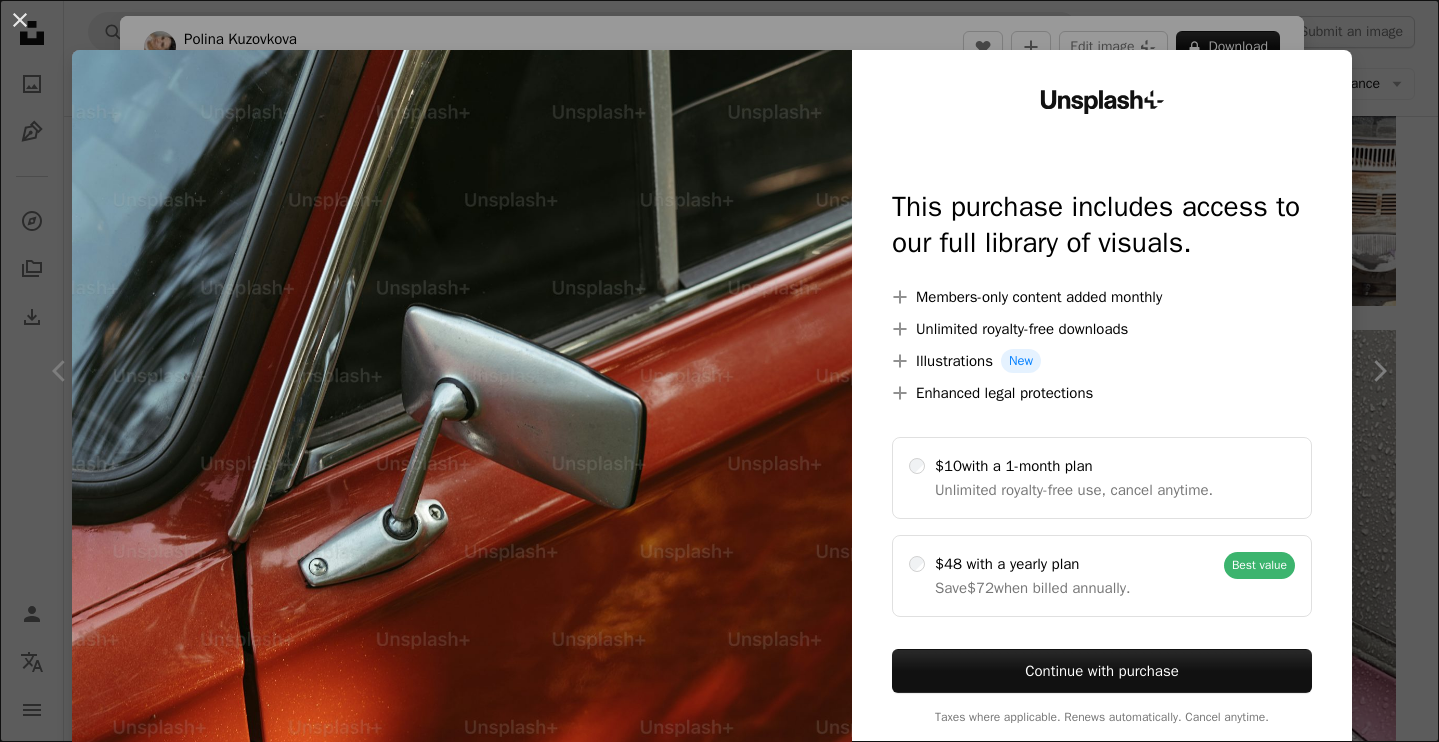 scroll, scrollTop: 1627, scrollLeft: 0, axis: vertical 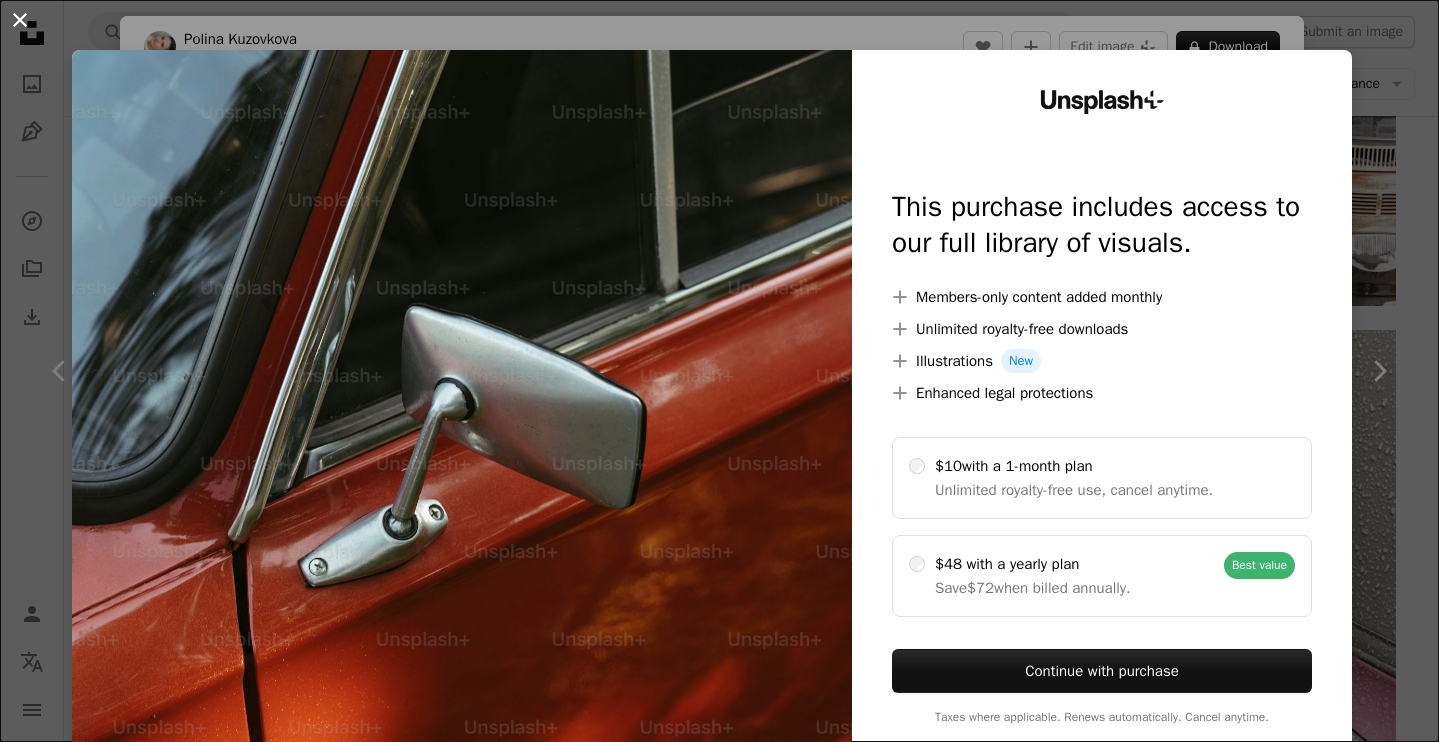 click on "An X shape" at bounding box center (20, 20) 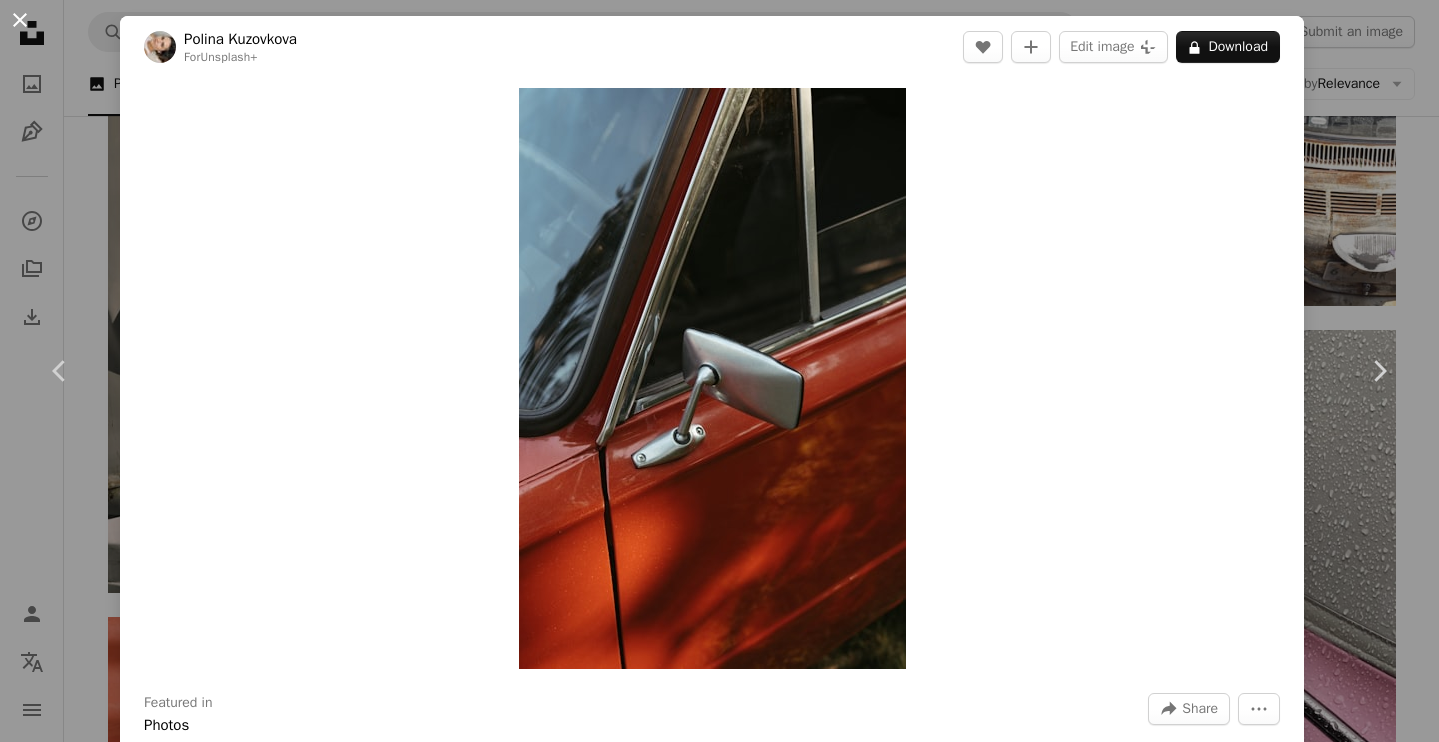 click on "An X shape" at bounding box center (20, 20) 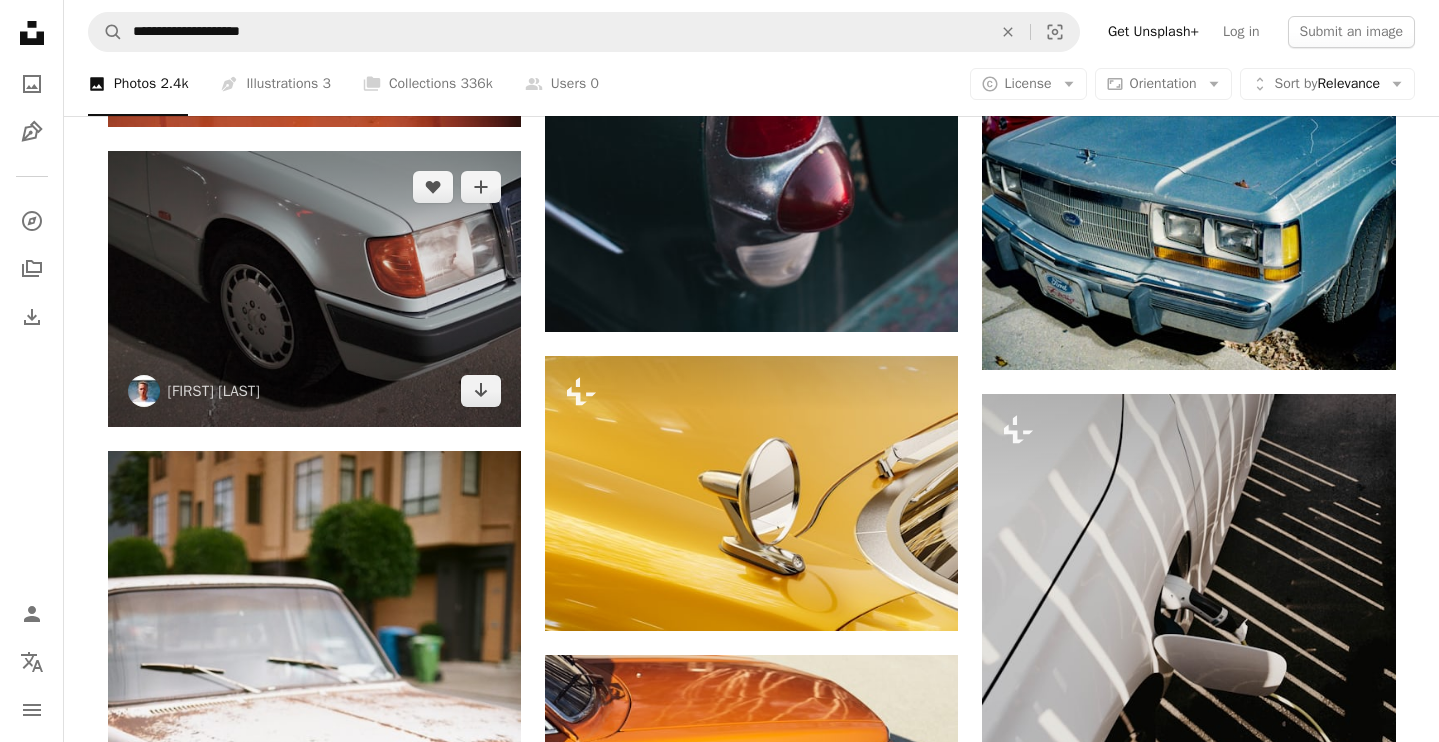 scroll, scrollTop: 2338, scrollLeft: 0, axis: vertical 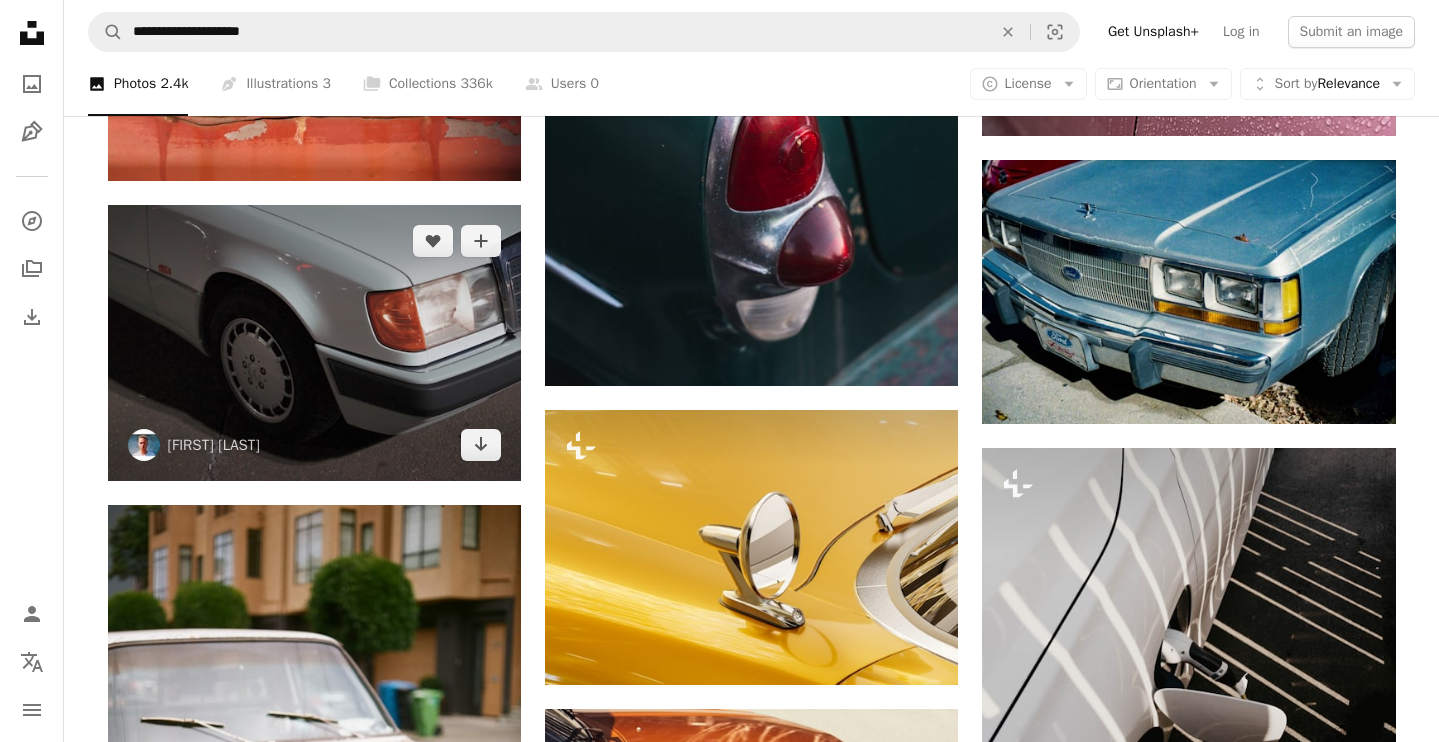 click at bounding box center (314, 343) 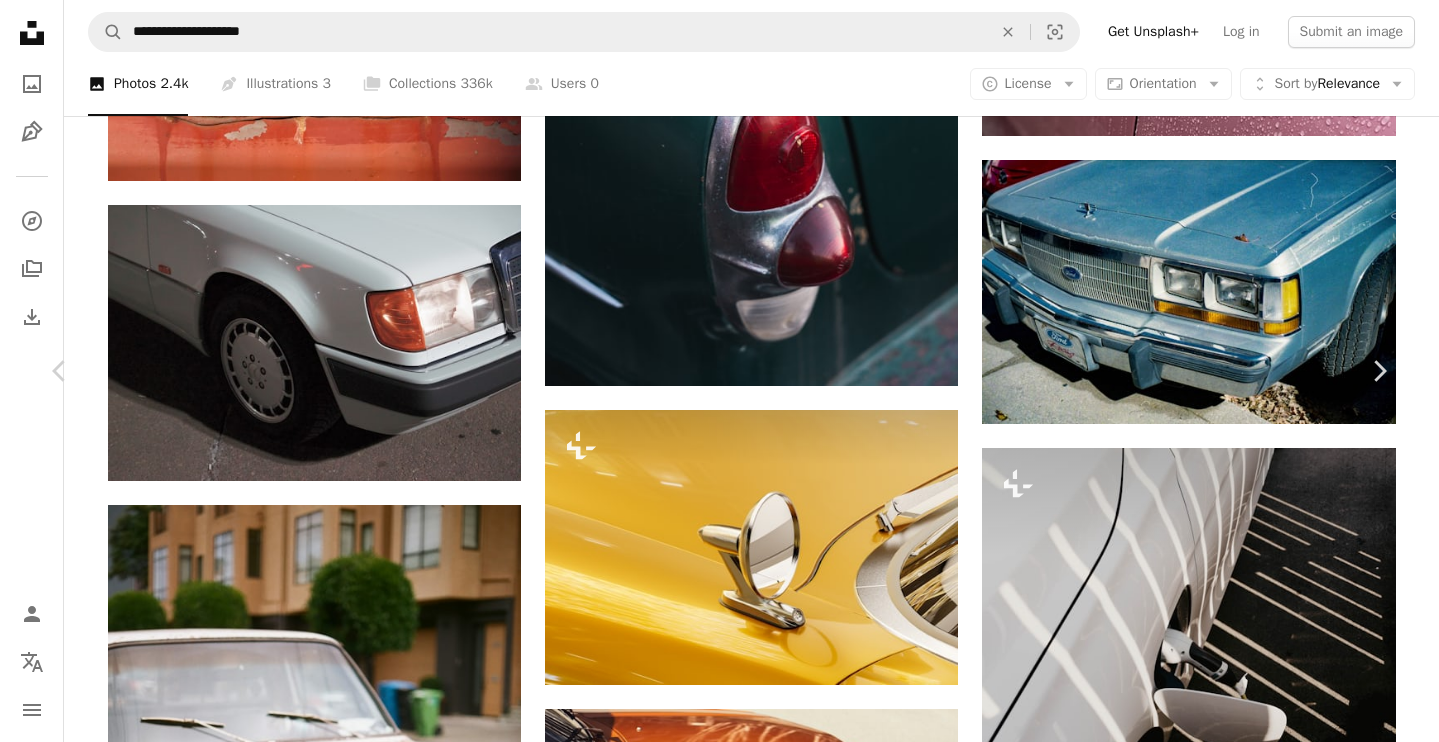 click on "Download free" at bounding box center (1190, 5328) 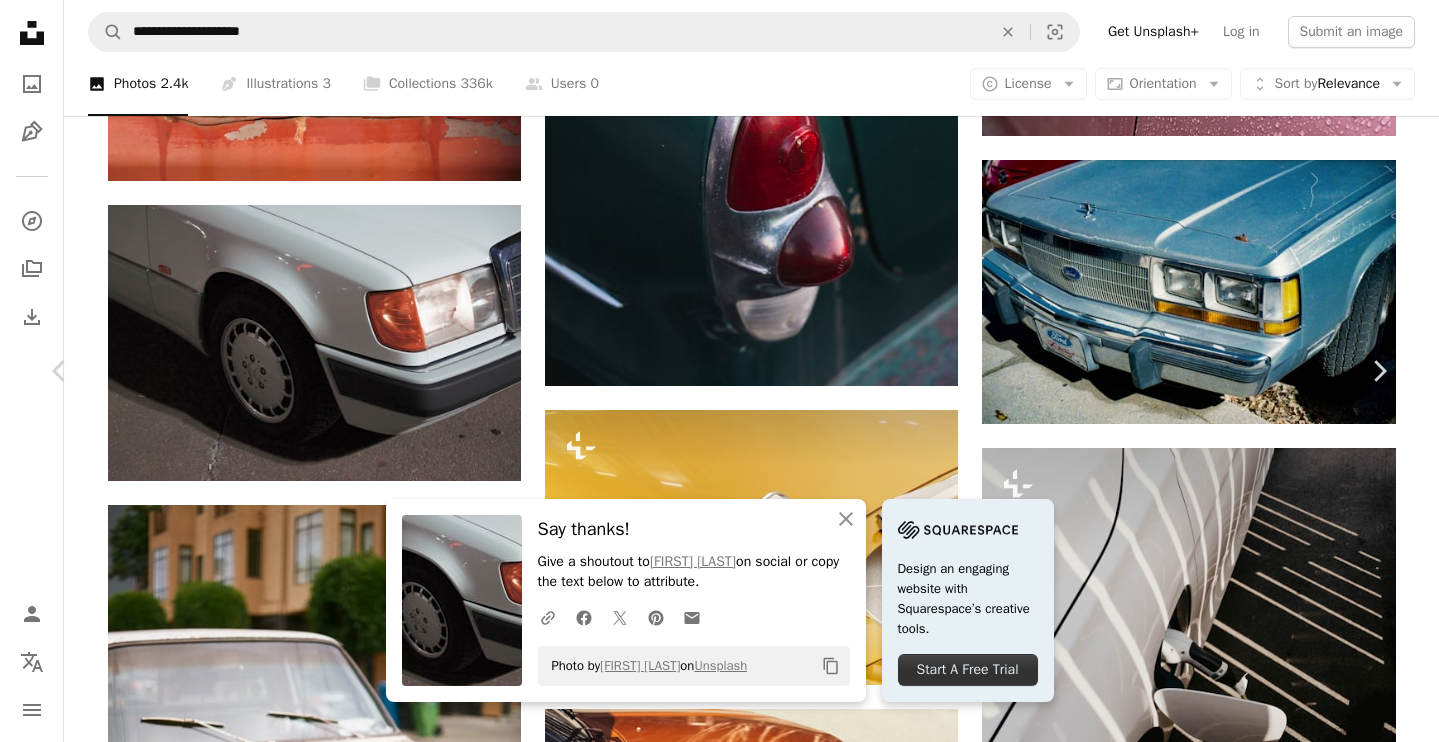click on "An X shape" at bounding box center [20, 20] 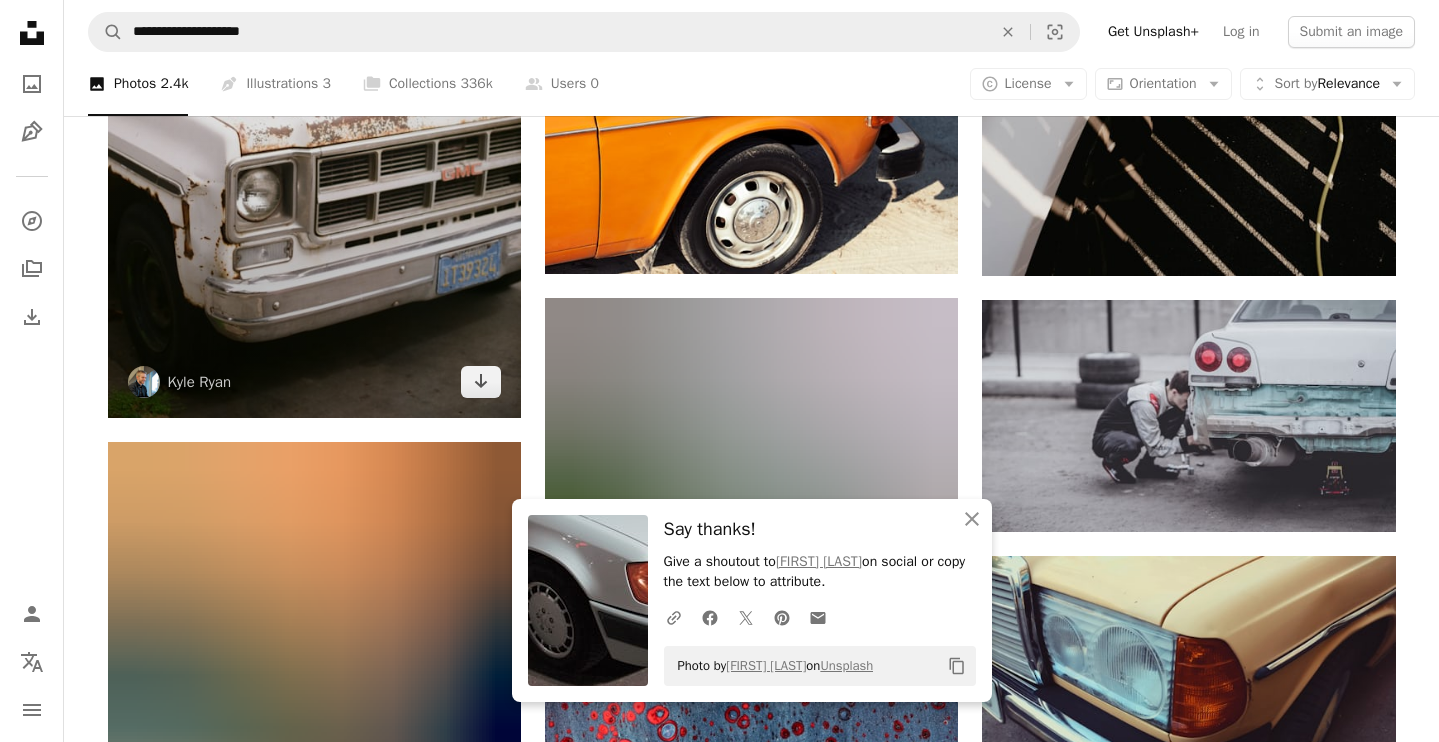 scroll, scrollTop: 3066, scrollLeft: 0, axis: vertical 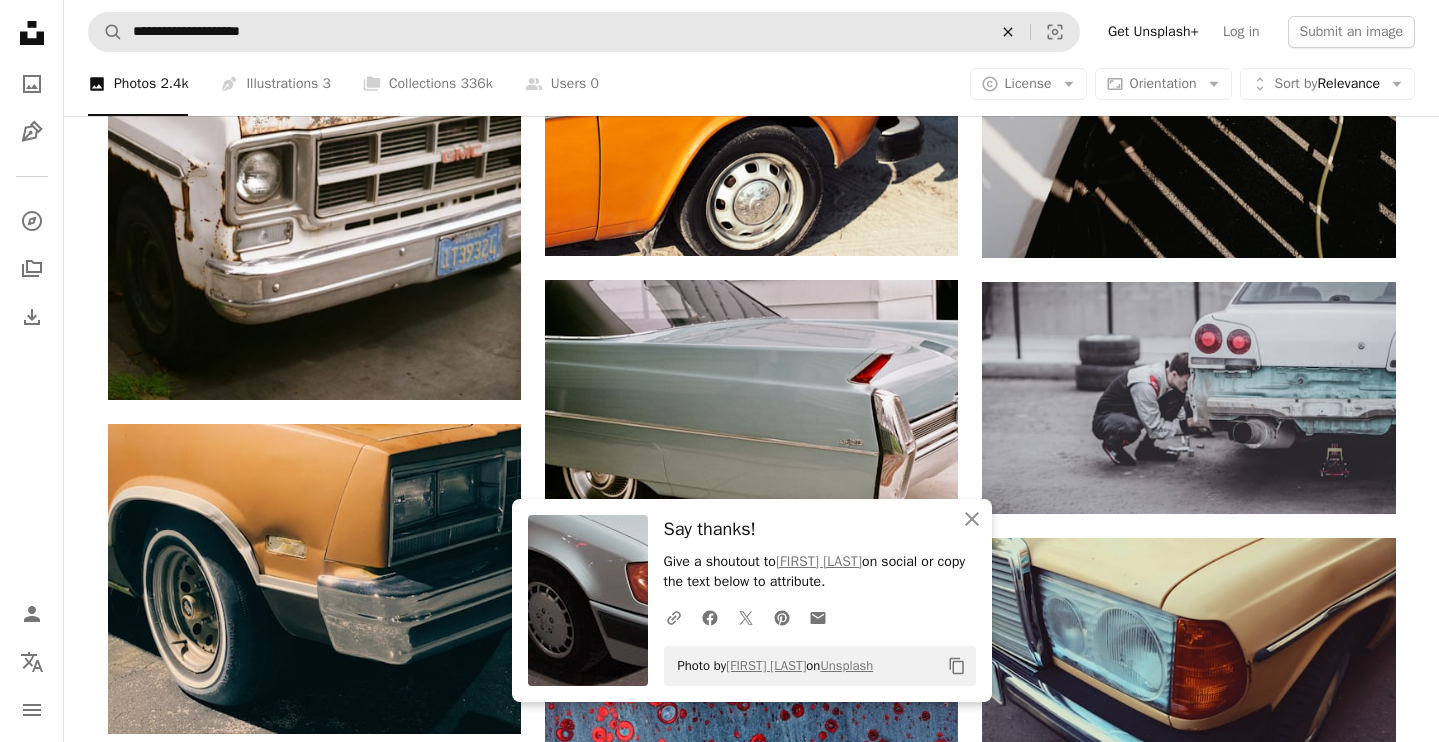click on "An X shape" 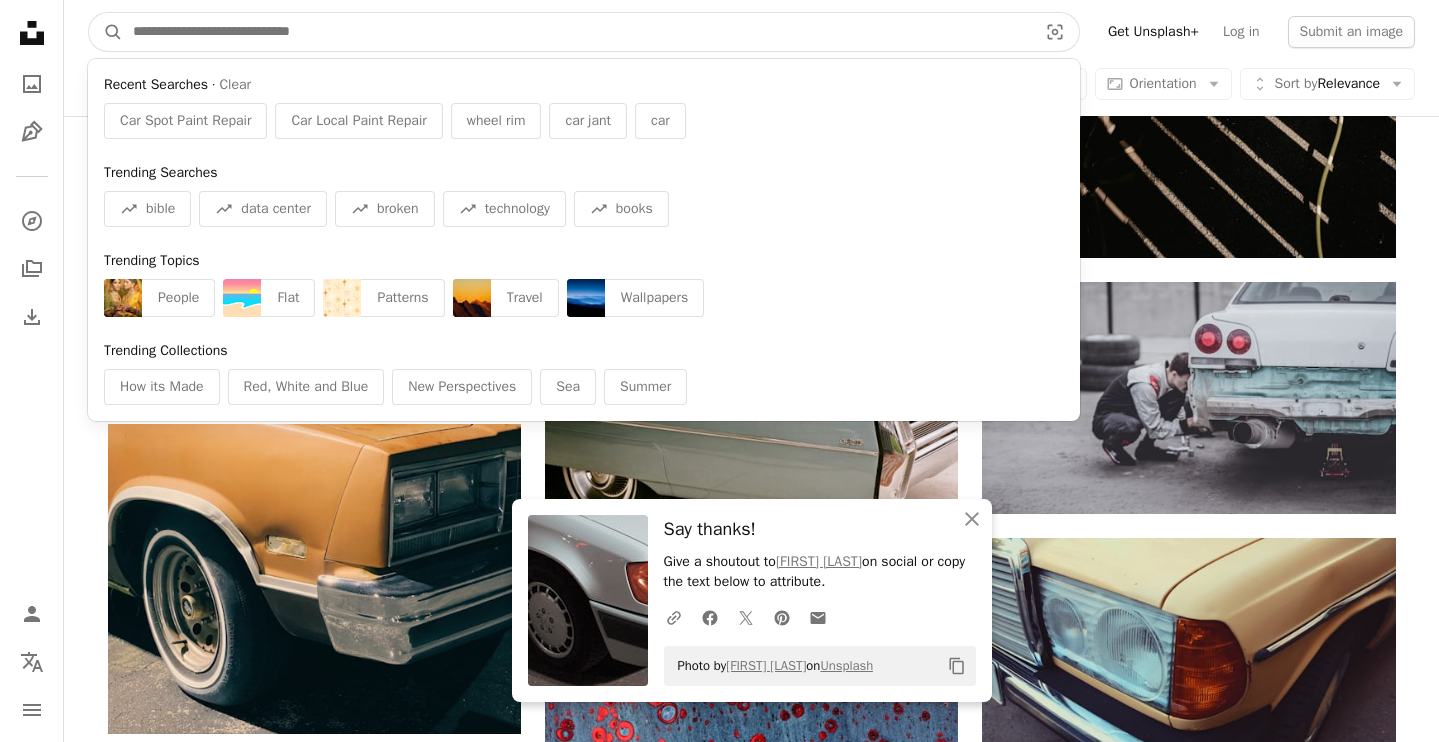 paste on "**********" 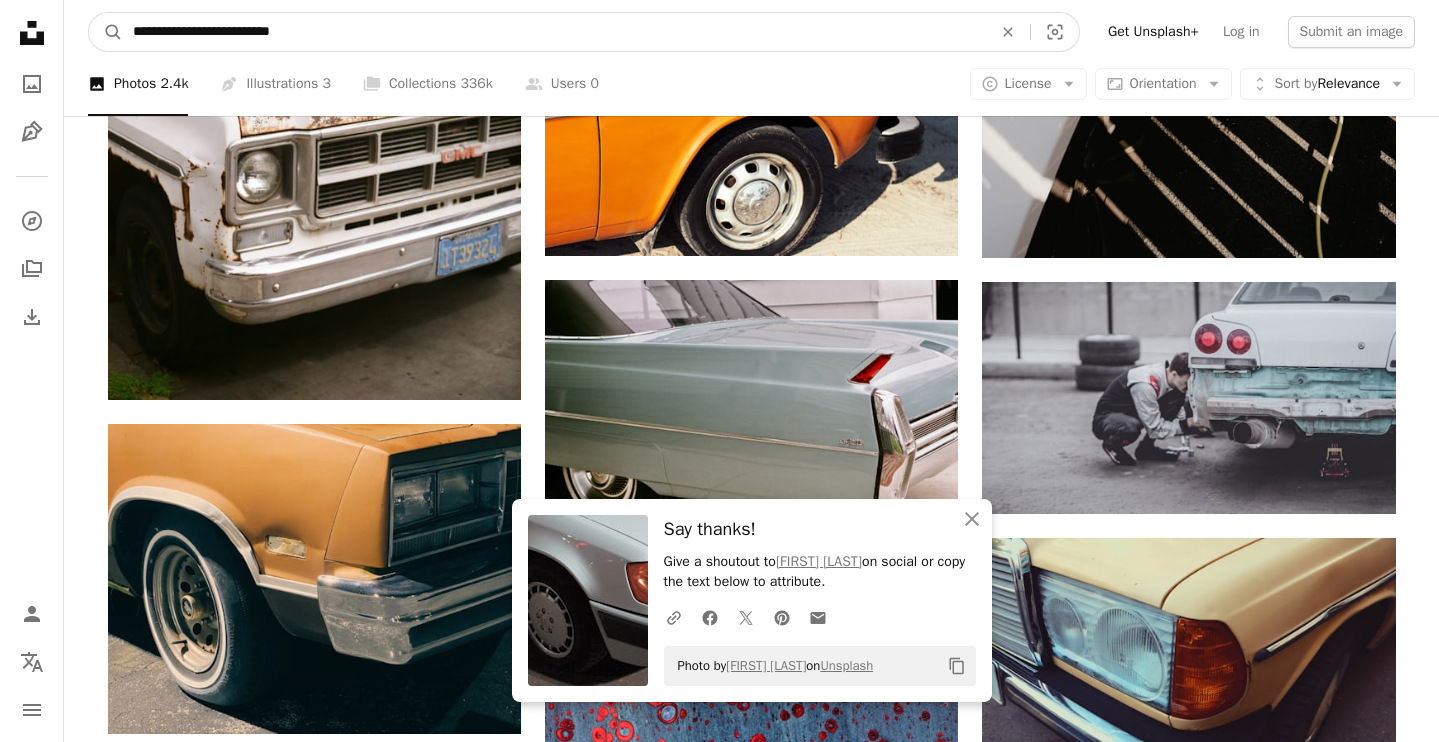 type on "**********" 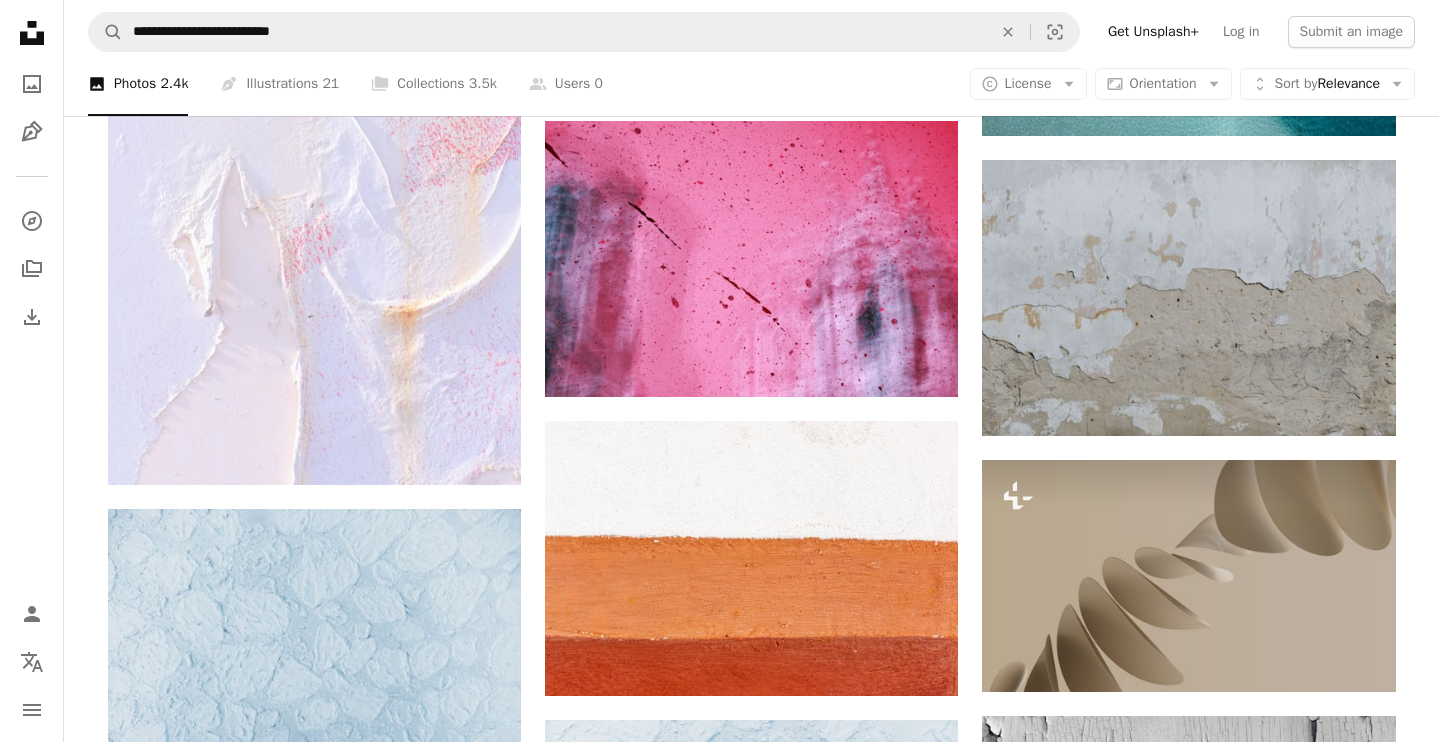 scroll, scrollTop: 1431, scrollLeft: 0, axis: vertical 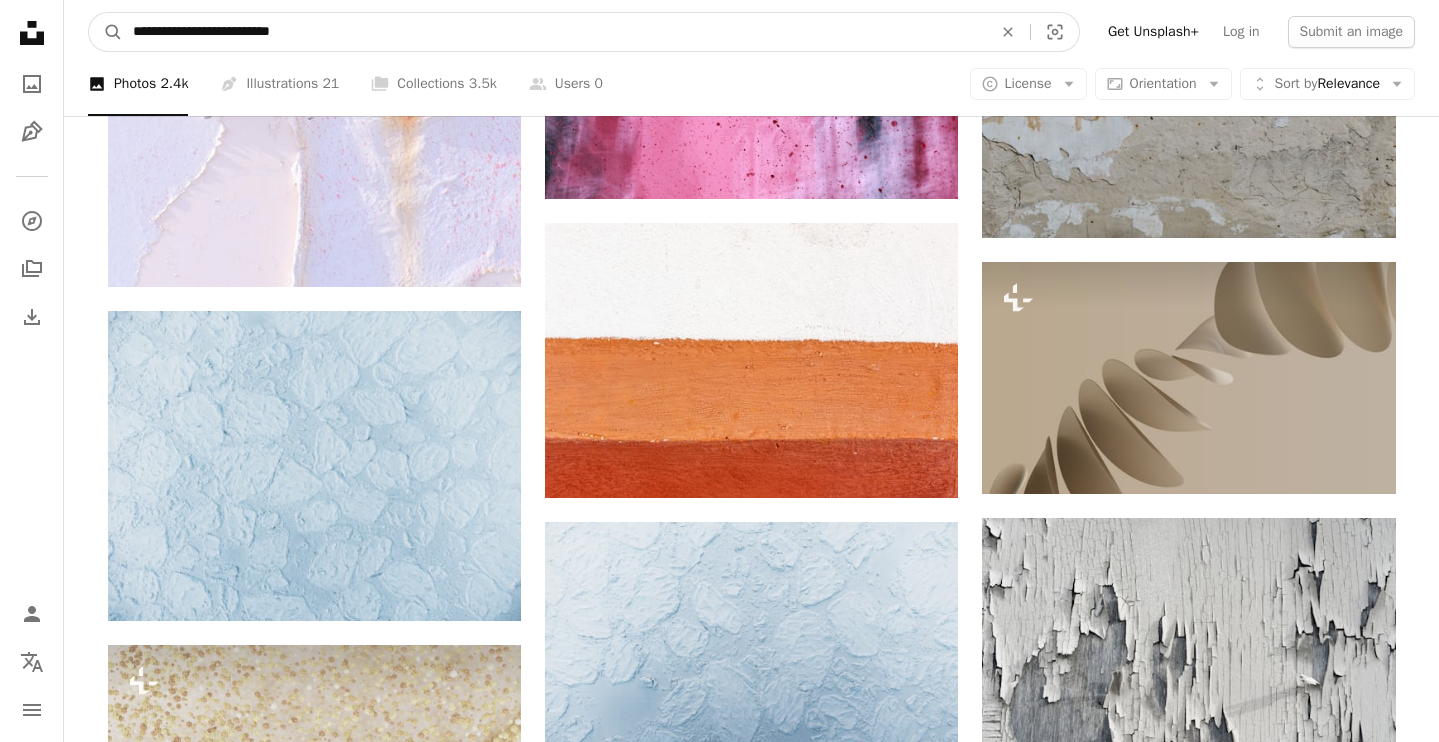 click on "**********" at bounding box center (554, 32) 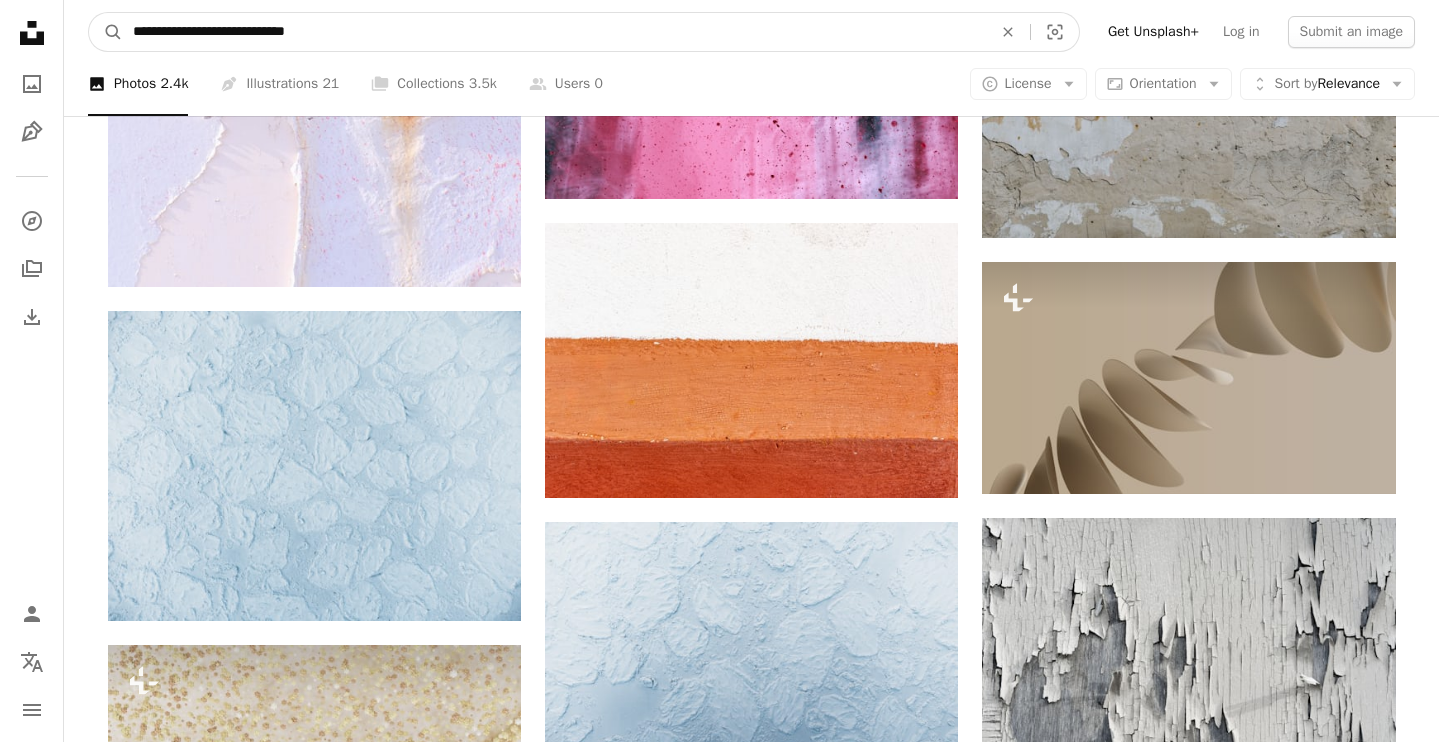 type on "**********" 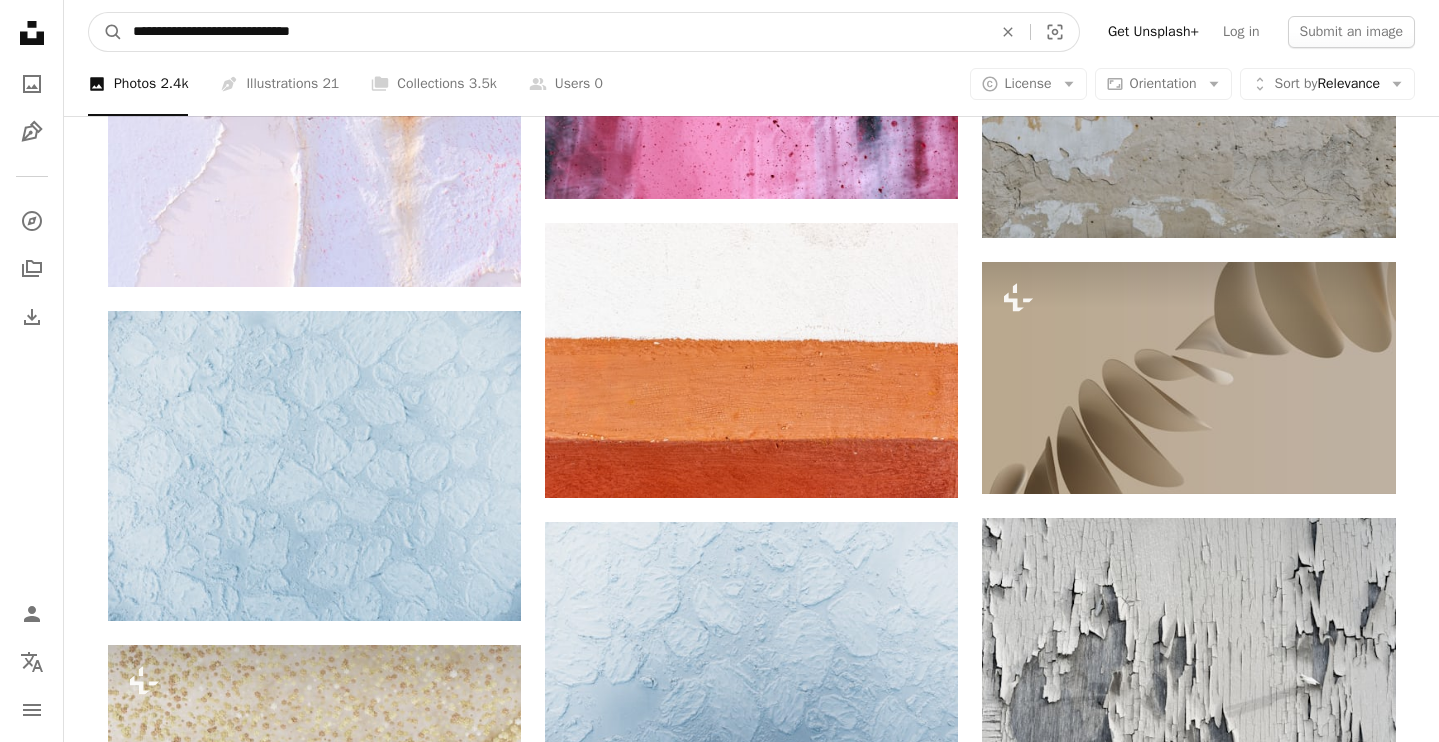 click on "A magnifying glass" at bounding box center (106, 32) 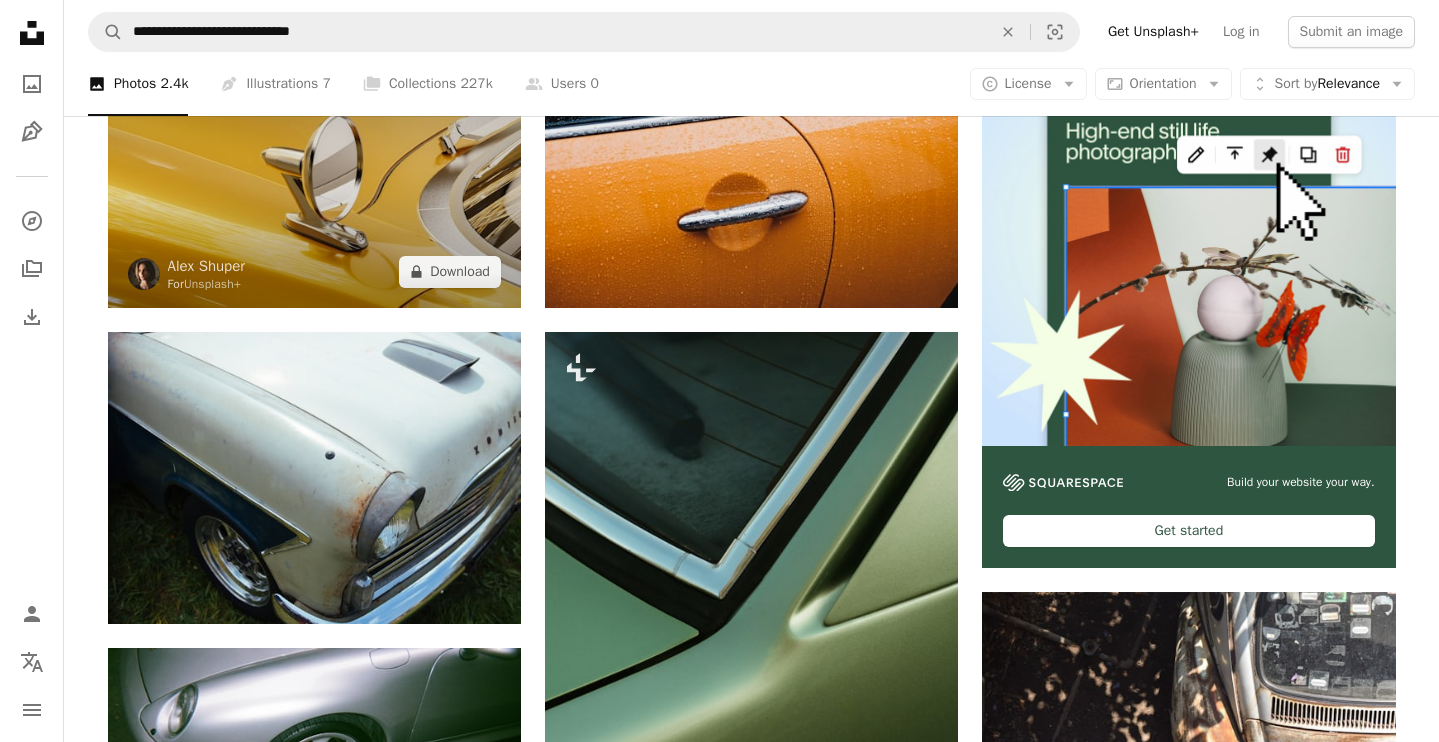 scroll, scrollTop: 472, scrollLeft: 0, axis: vertical 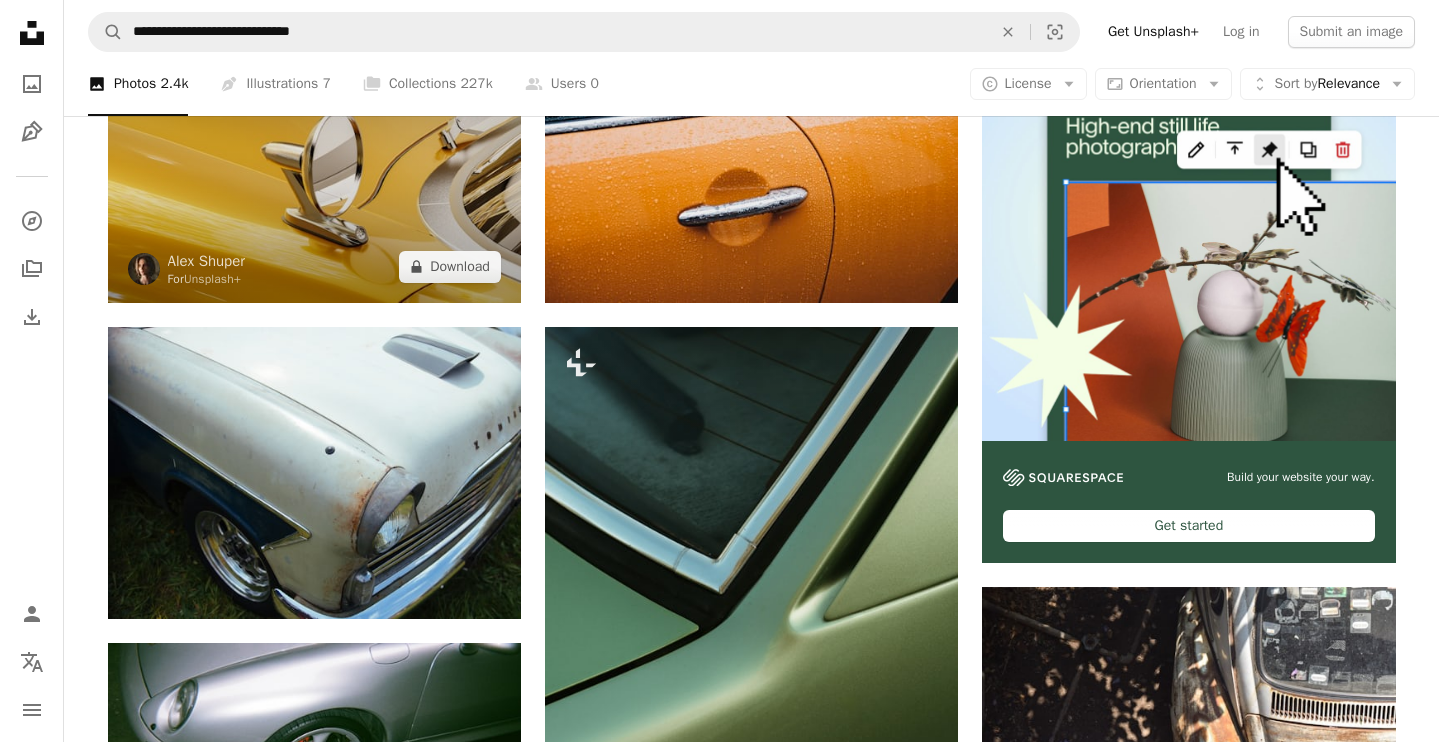 click at bounding box center (314, 164) 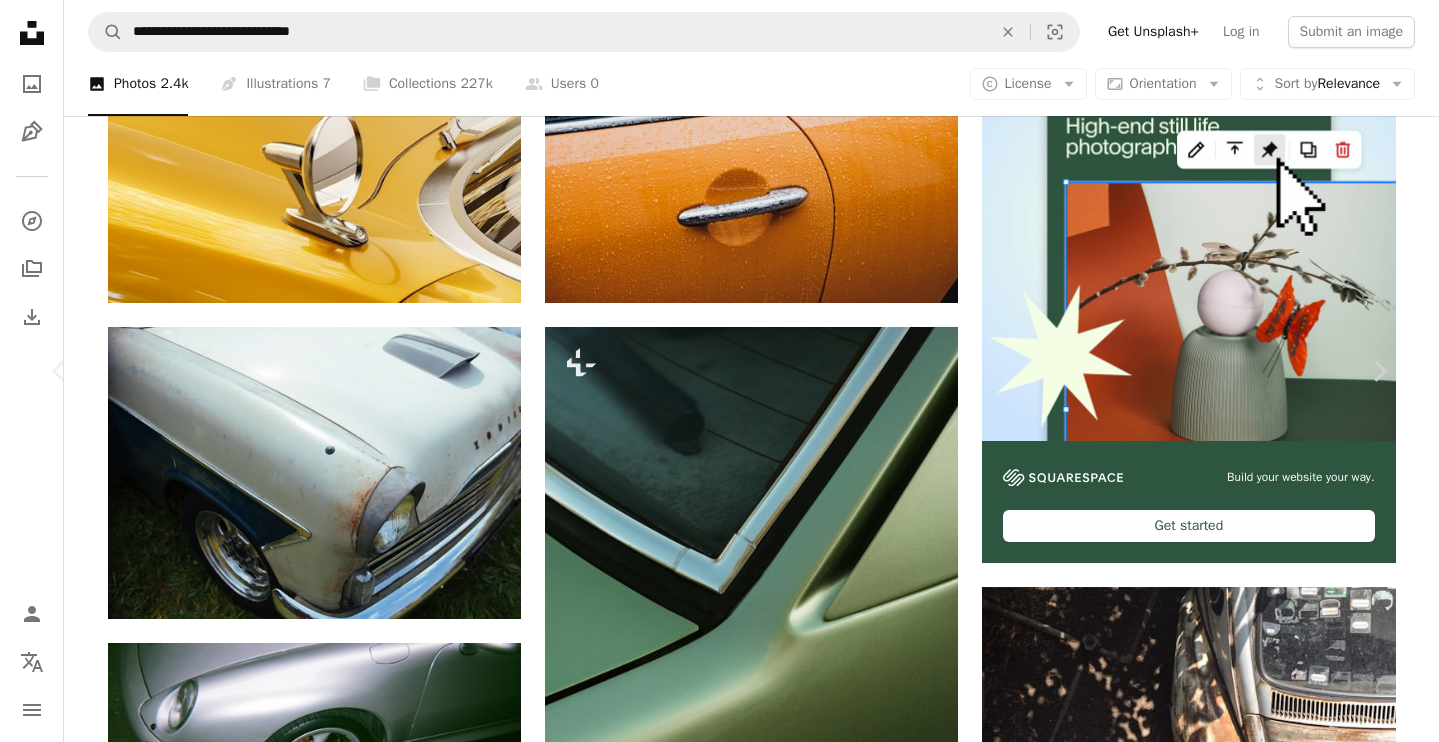 click on "An X shape" at bounding box center (20, 20) 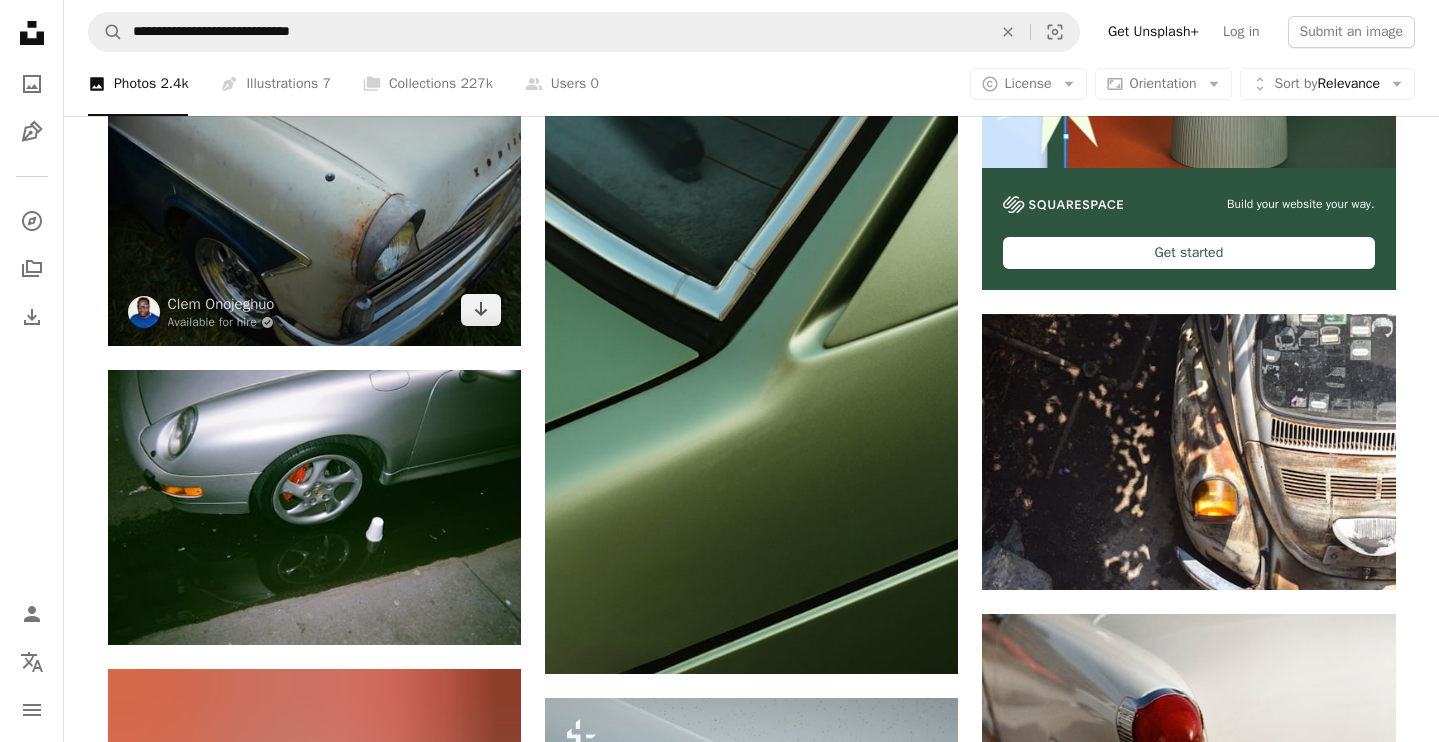 scroll, scrollTop: 744, scrollLeft: 0, axis: vertical 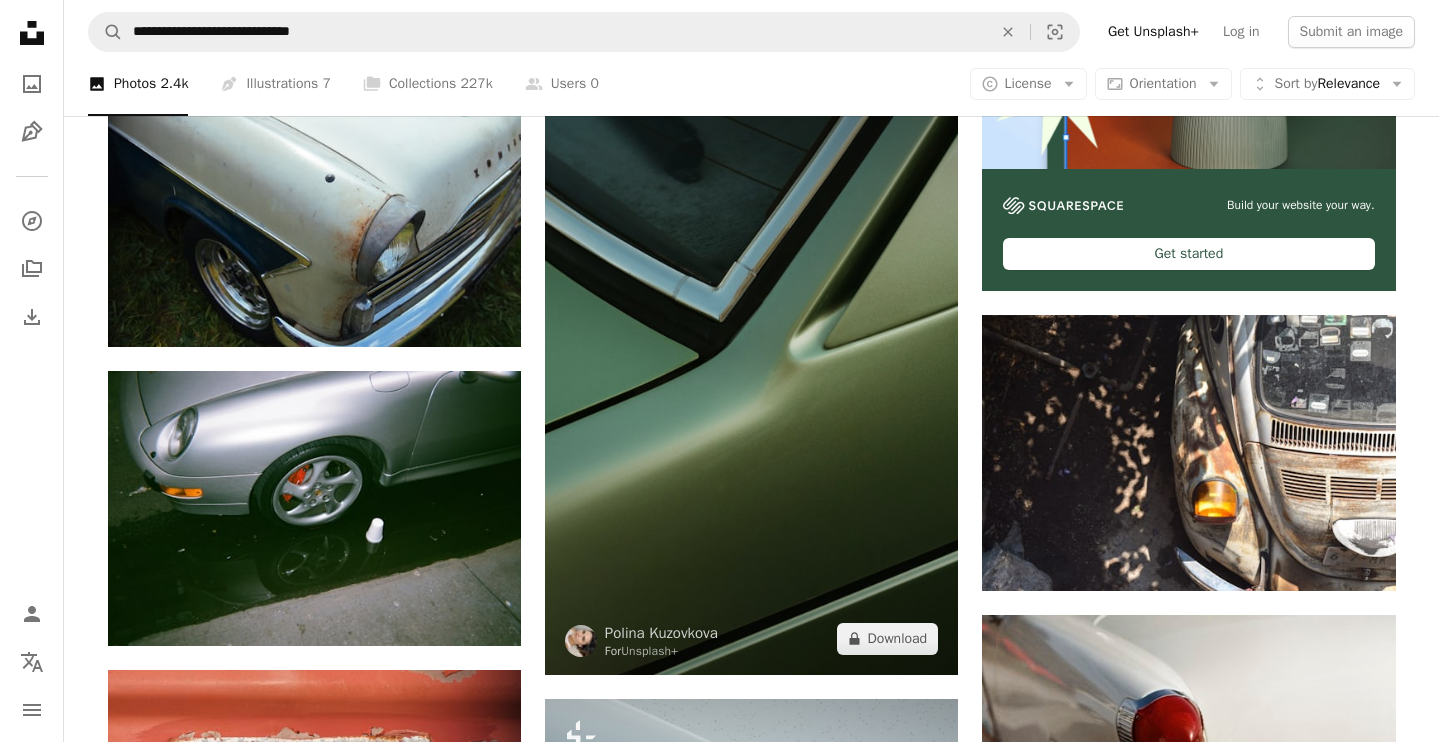 click at bounding box center [751, 365] 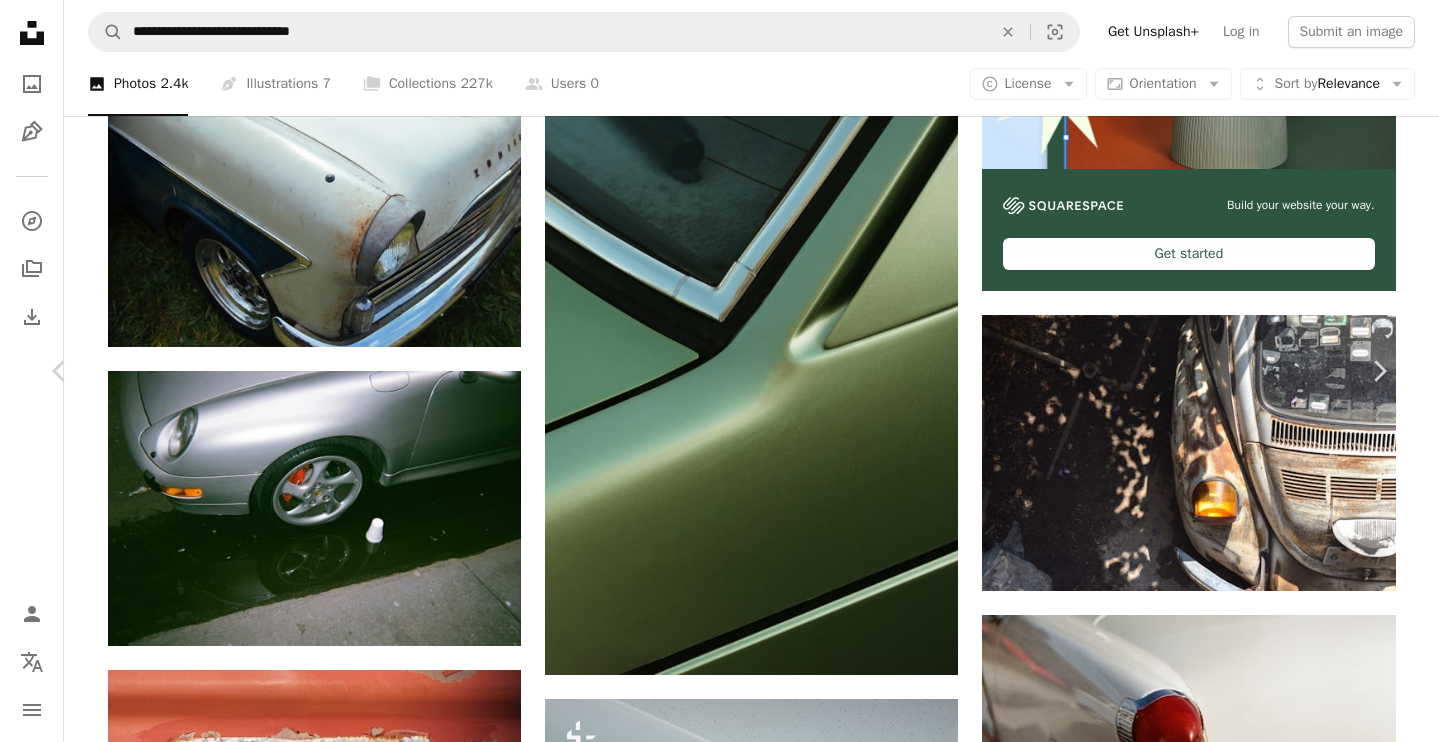 click on "An X shape" at bounding box center [20, 20] 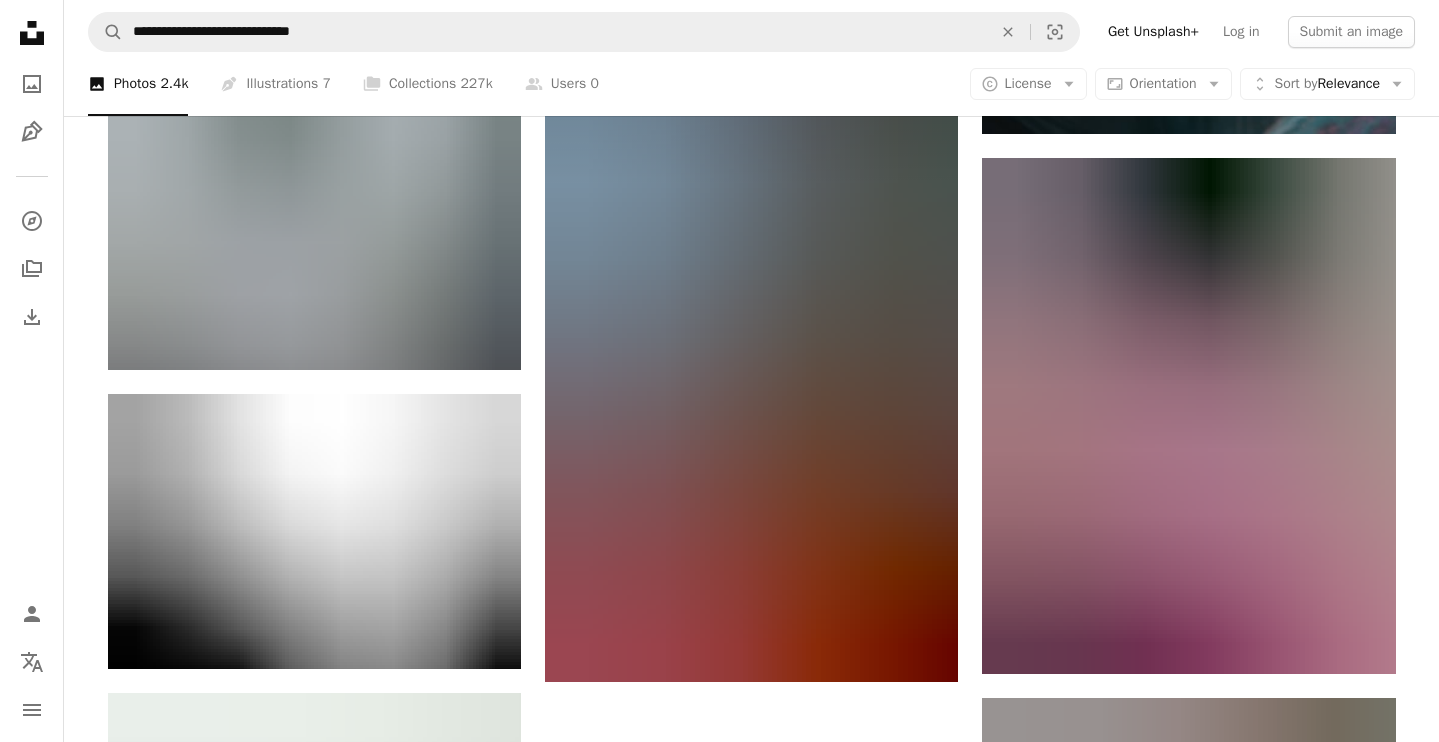scroll, scrollTop: 2495, scrollLeft: 0, axis: vertical 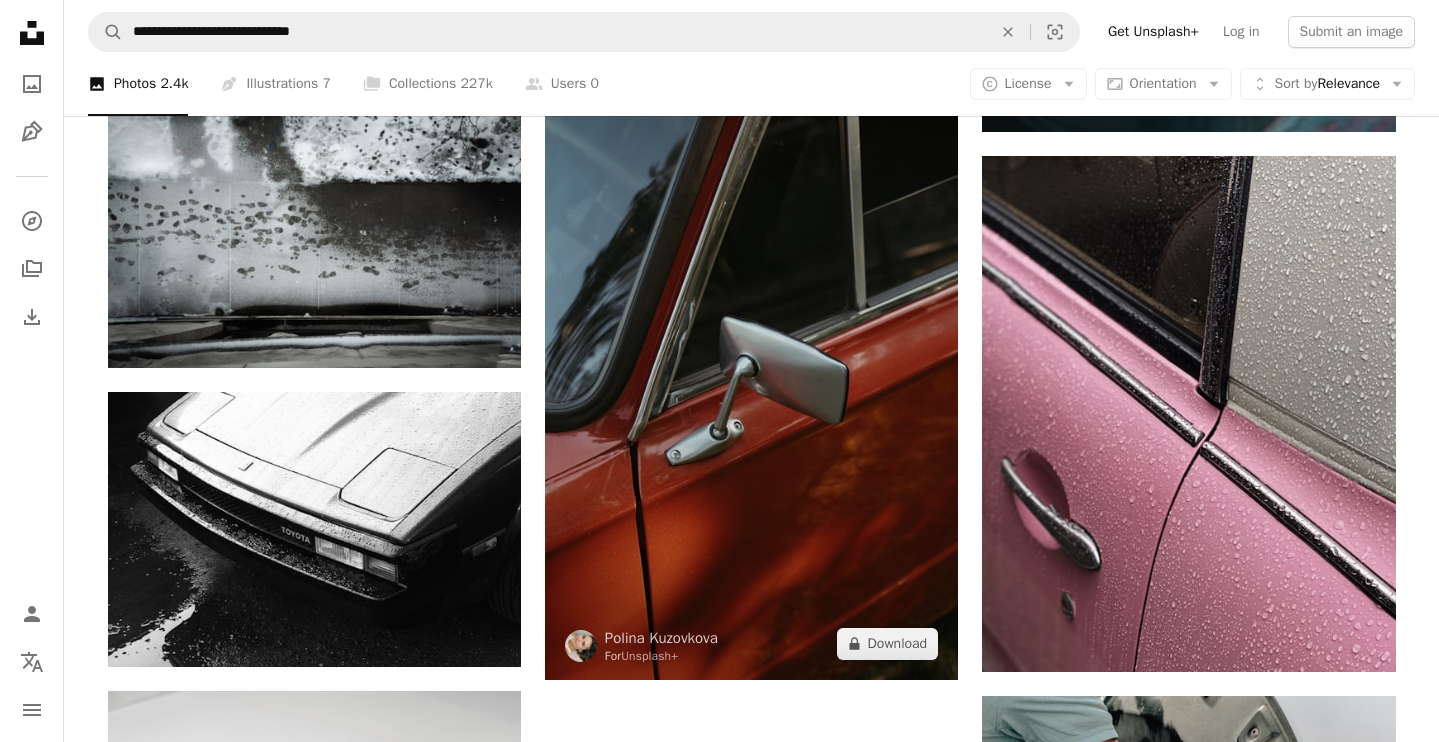 click at bounding box center (751, 370) 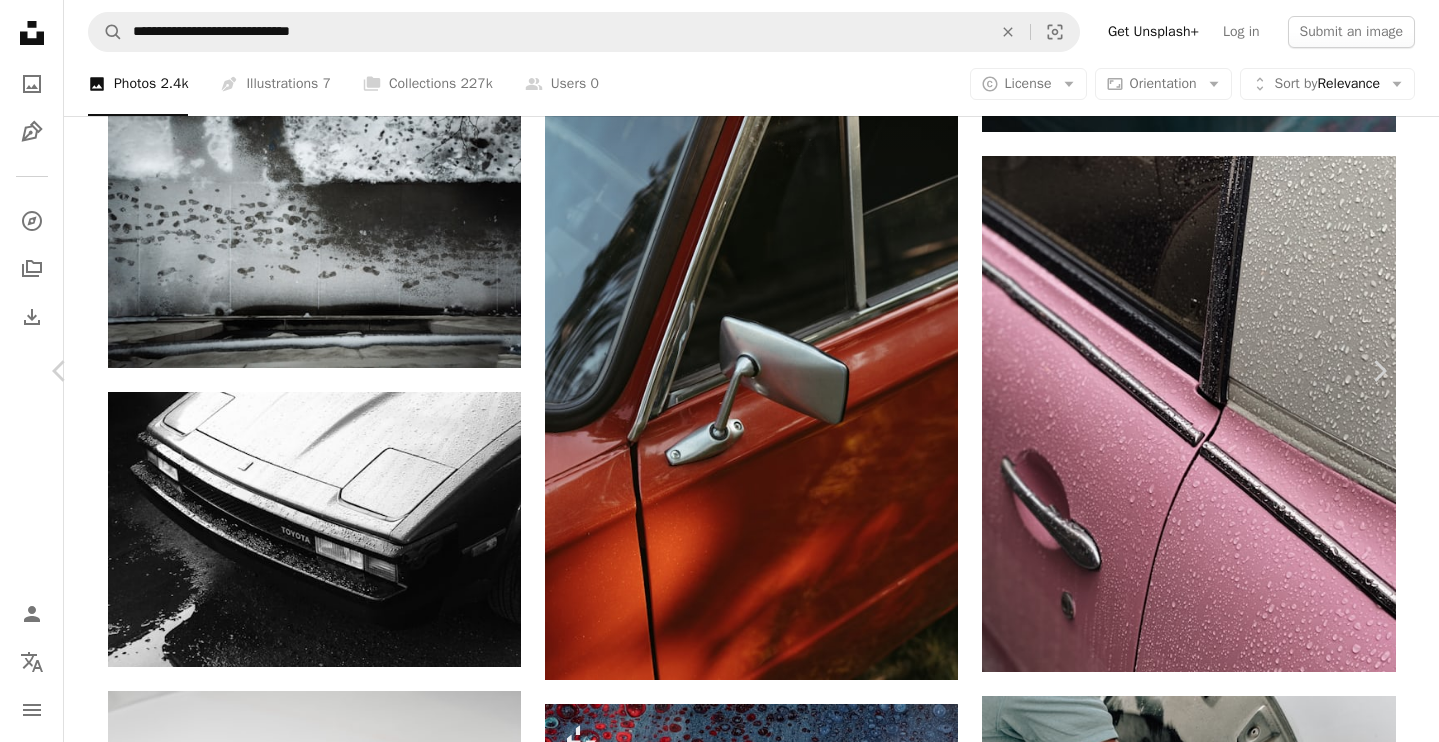 click on "An X shape" at bounding box center (20, 20) 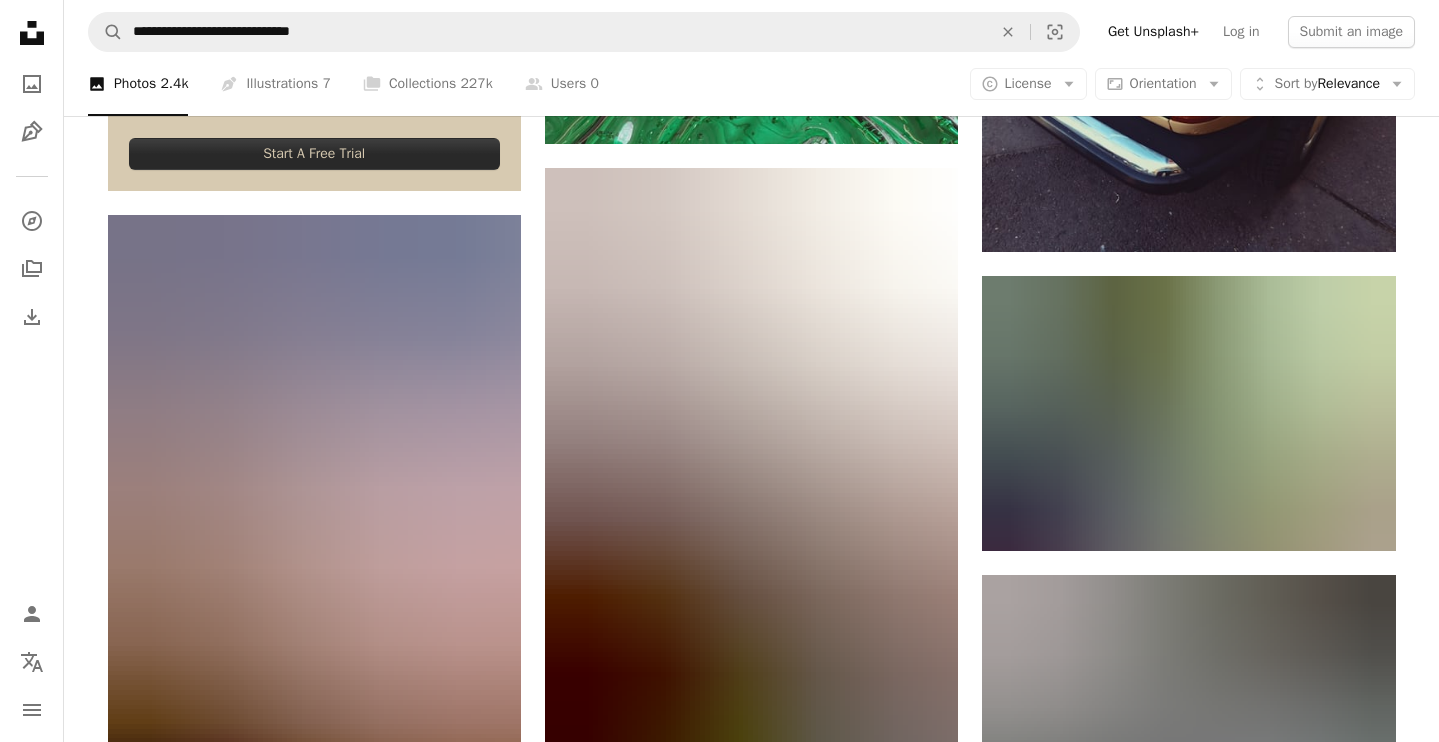scroll, scrollTop: 4583, scrollLeft: 0, axis: vertical 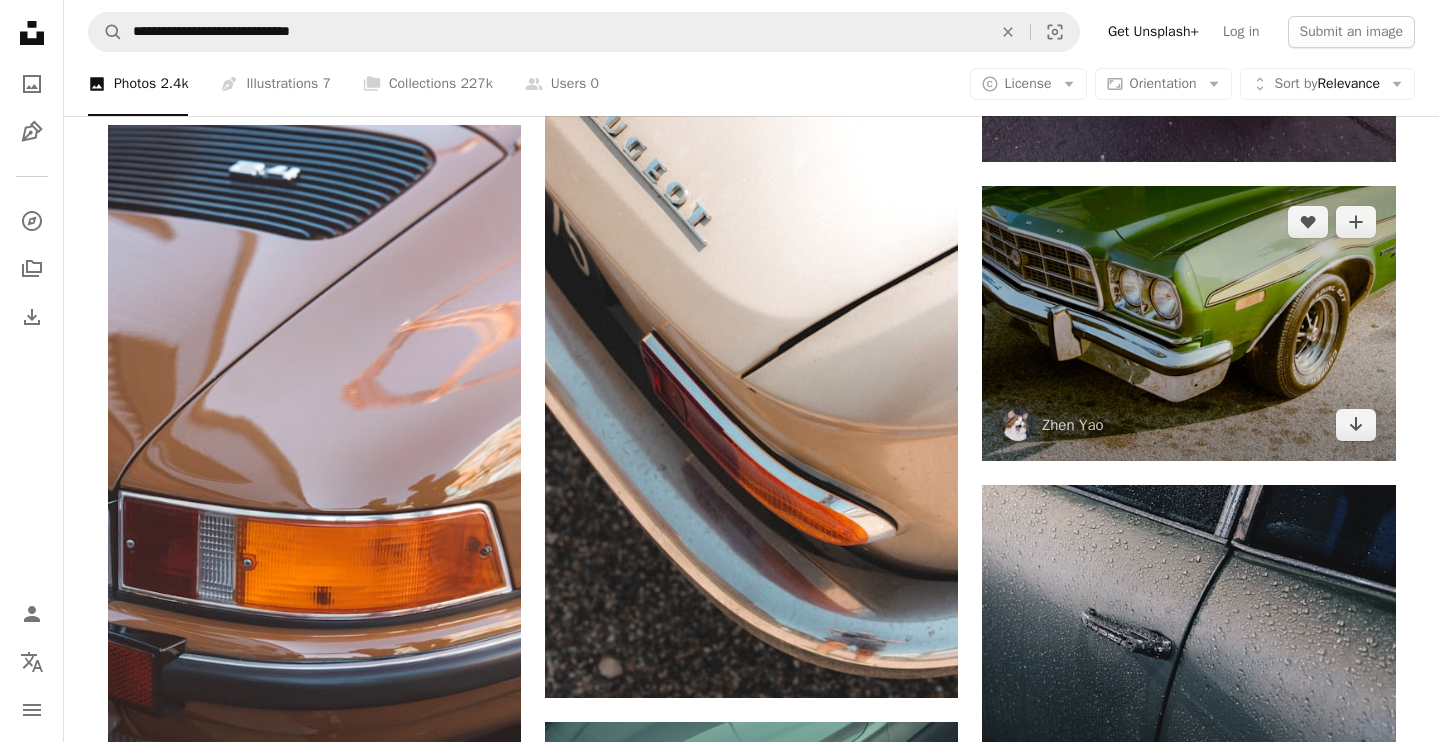 click at bounding box center (1188, 323) 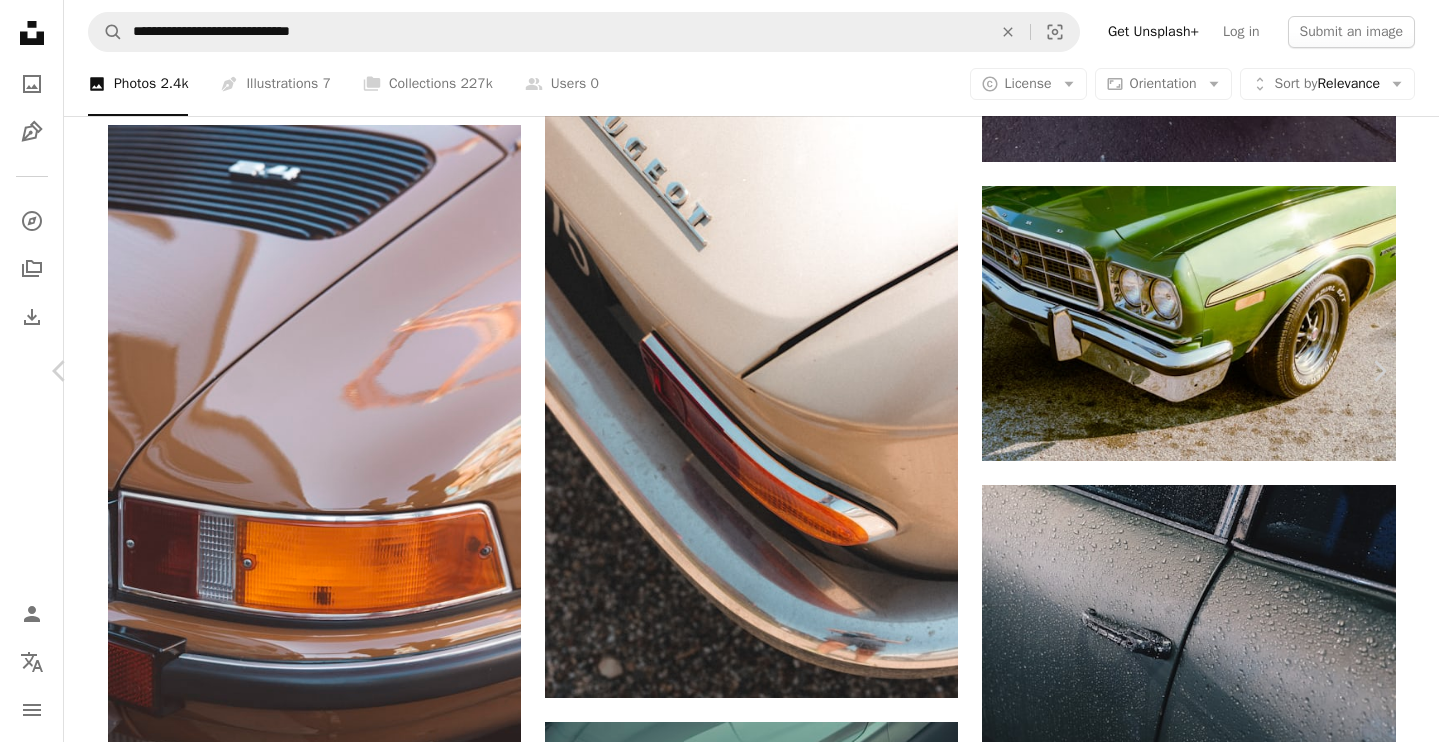 click on "Download free" at bounding box center [1190, 3396] 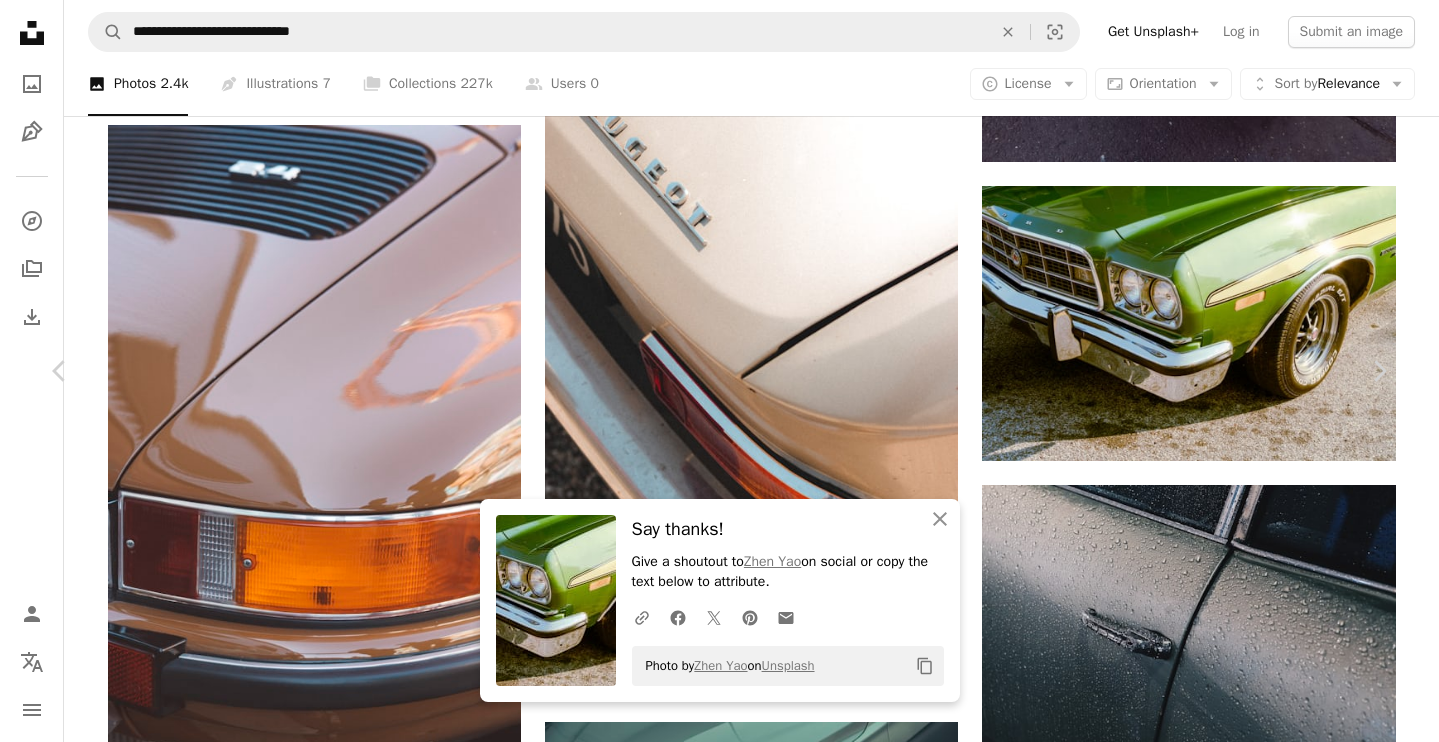 click on "An X shape" at bounding box center [20, 20] 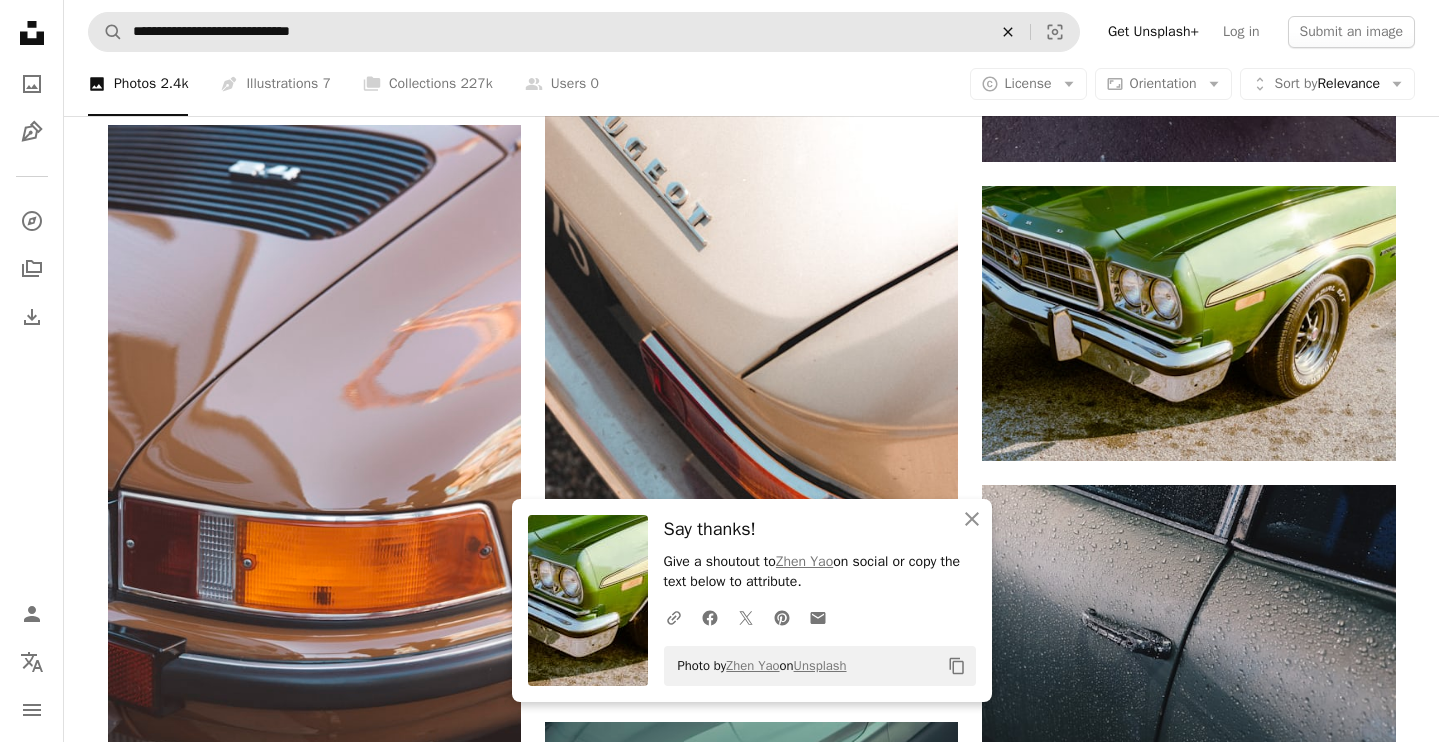 click on "An X shape" at bounding box center (1008, 32) 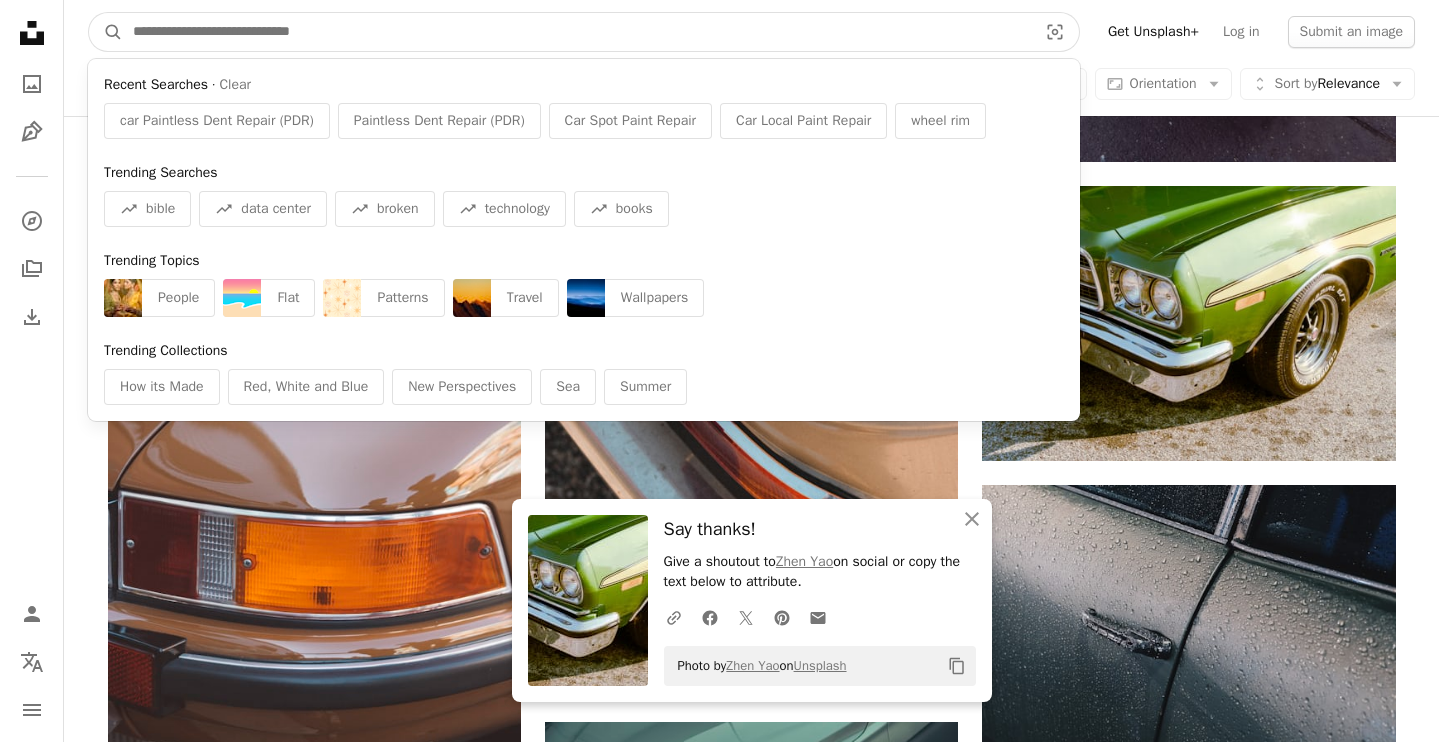 paste on "**********" 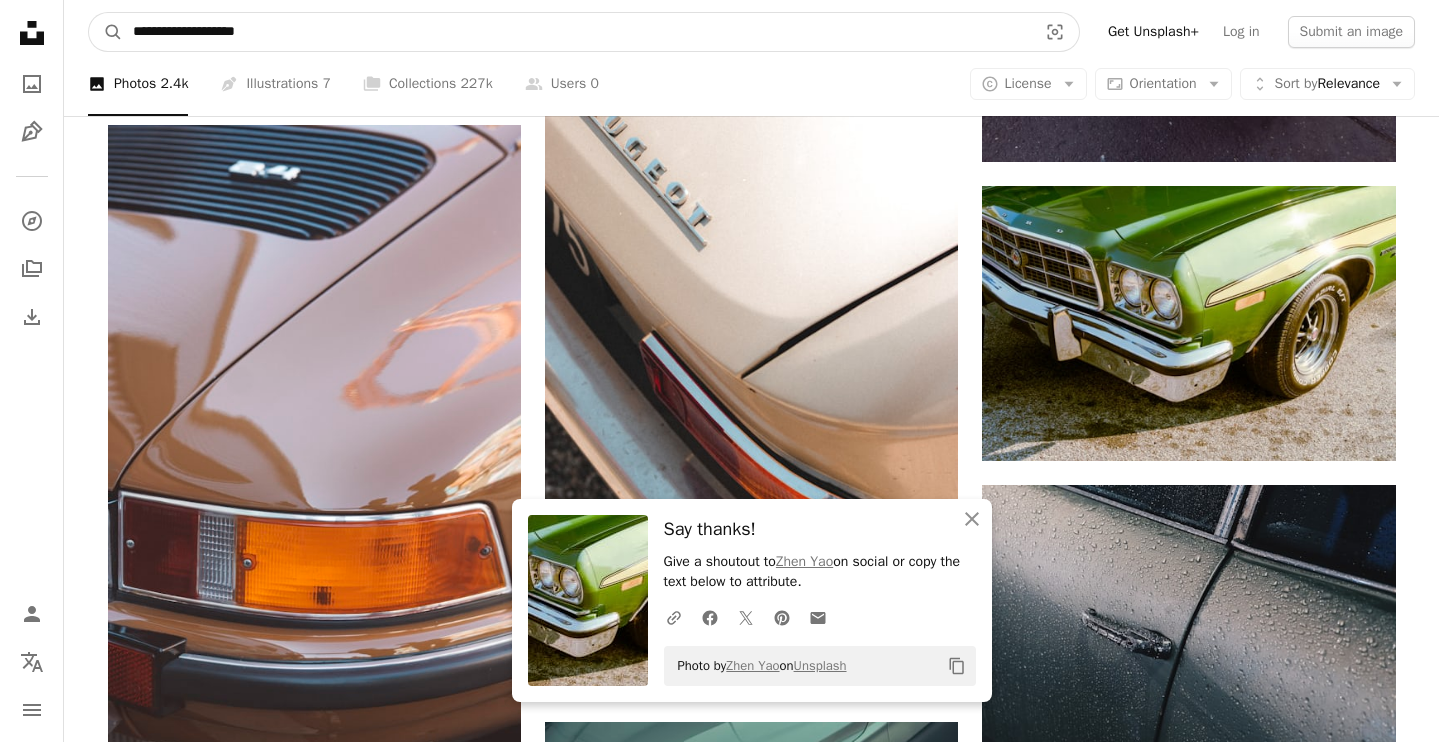 click on "A magnifying glass" at bounding box center (106, 32) 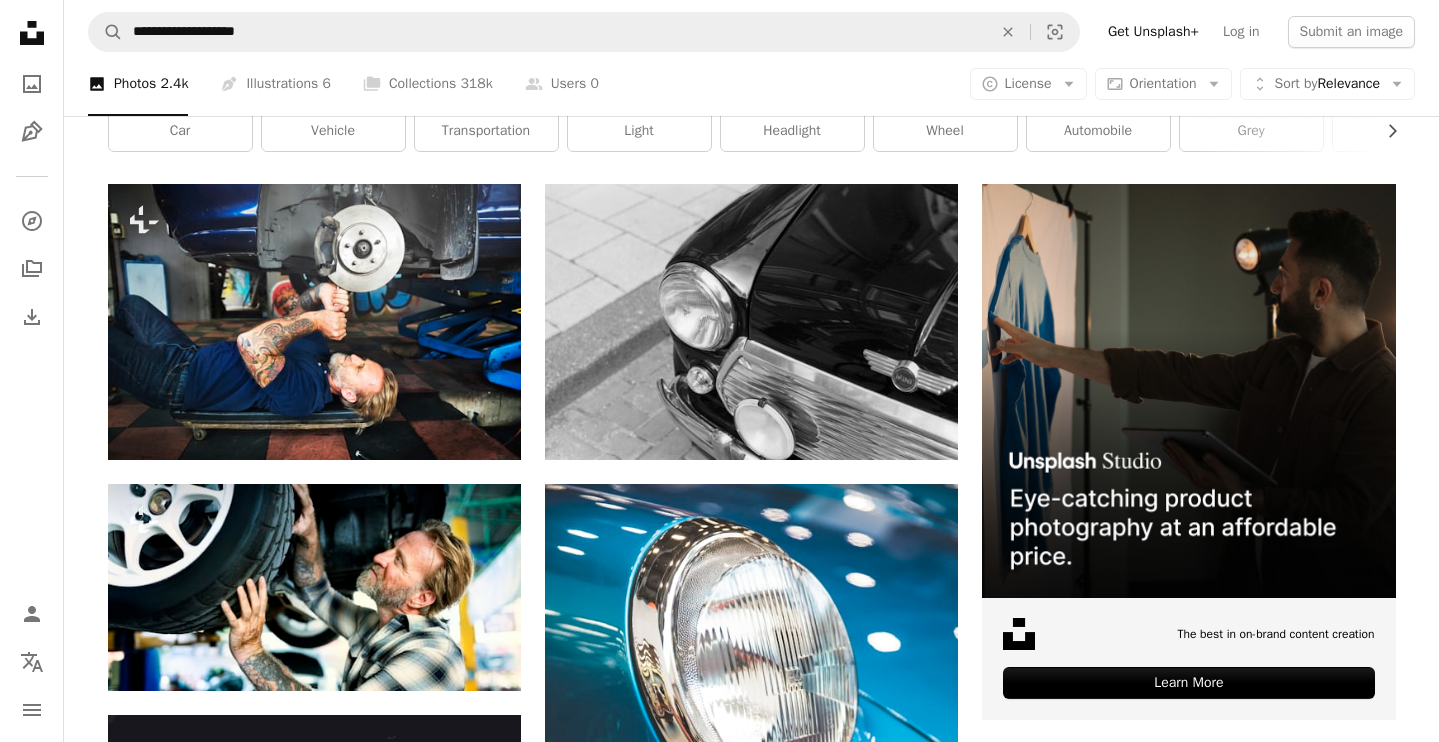 scroll, scrollTop: 347, scrollLeft: 0, axis: vertical 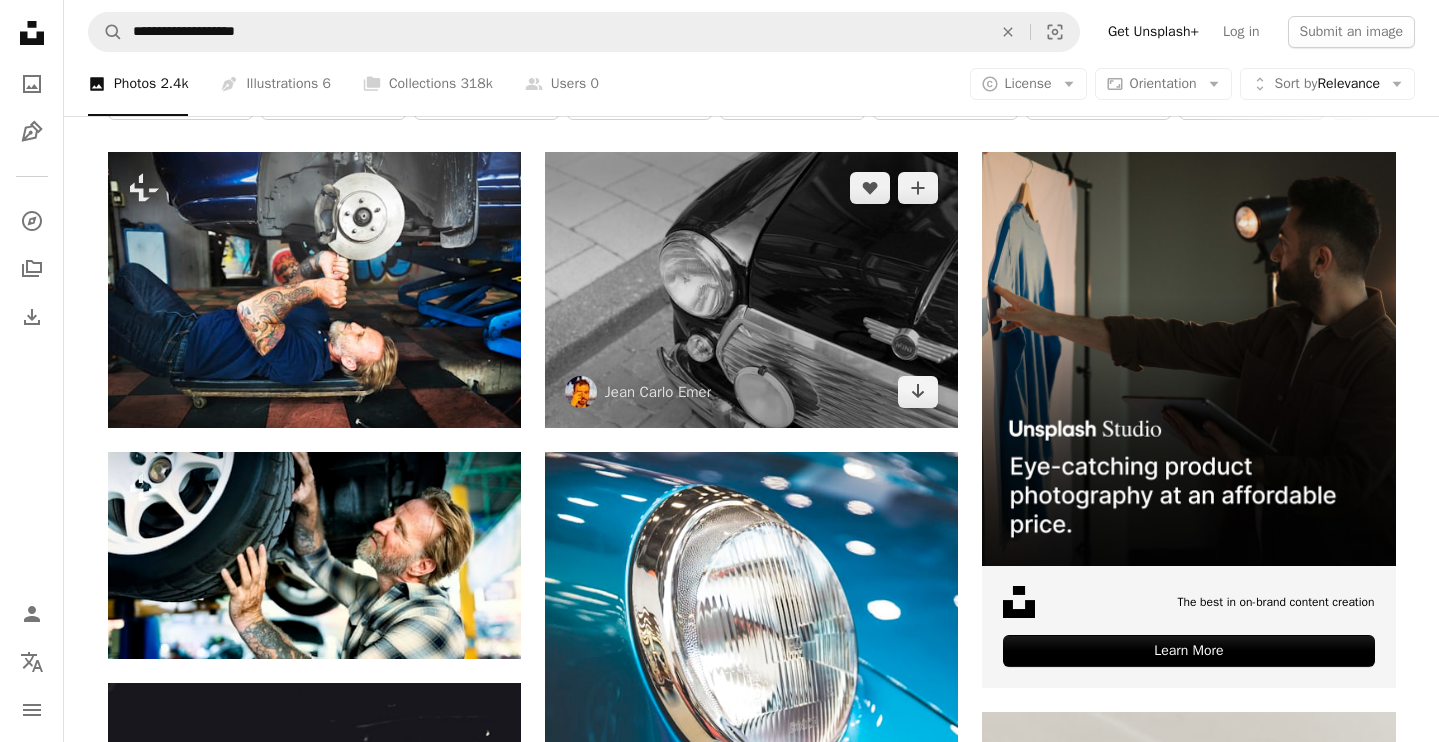 click at bounding box center [751, 289] 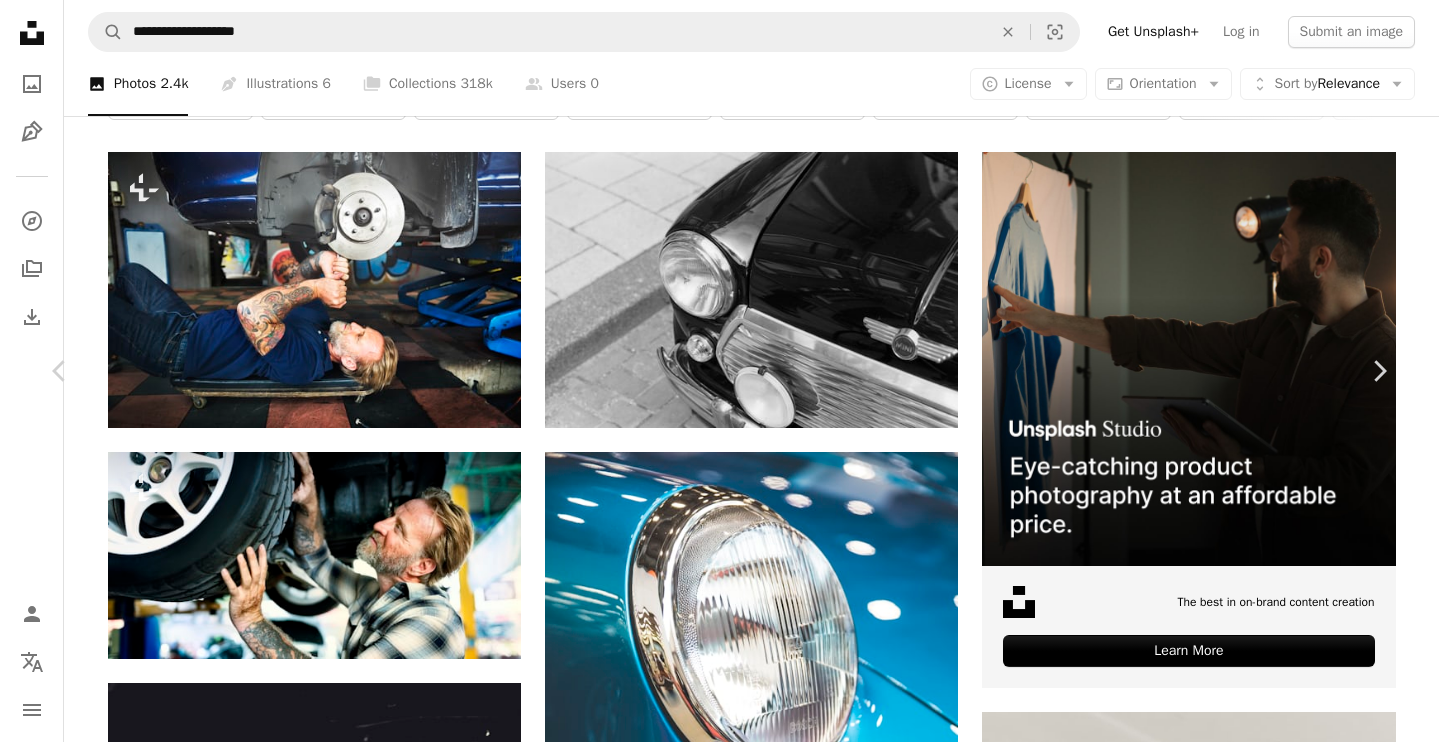 click on "Download free" at bounding box center (1190, 4484) 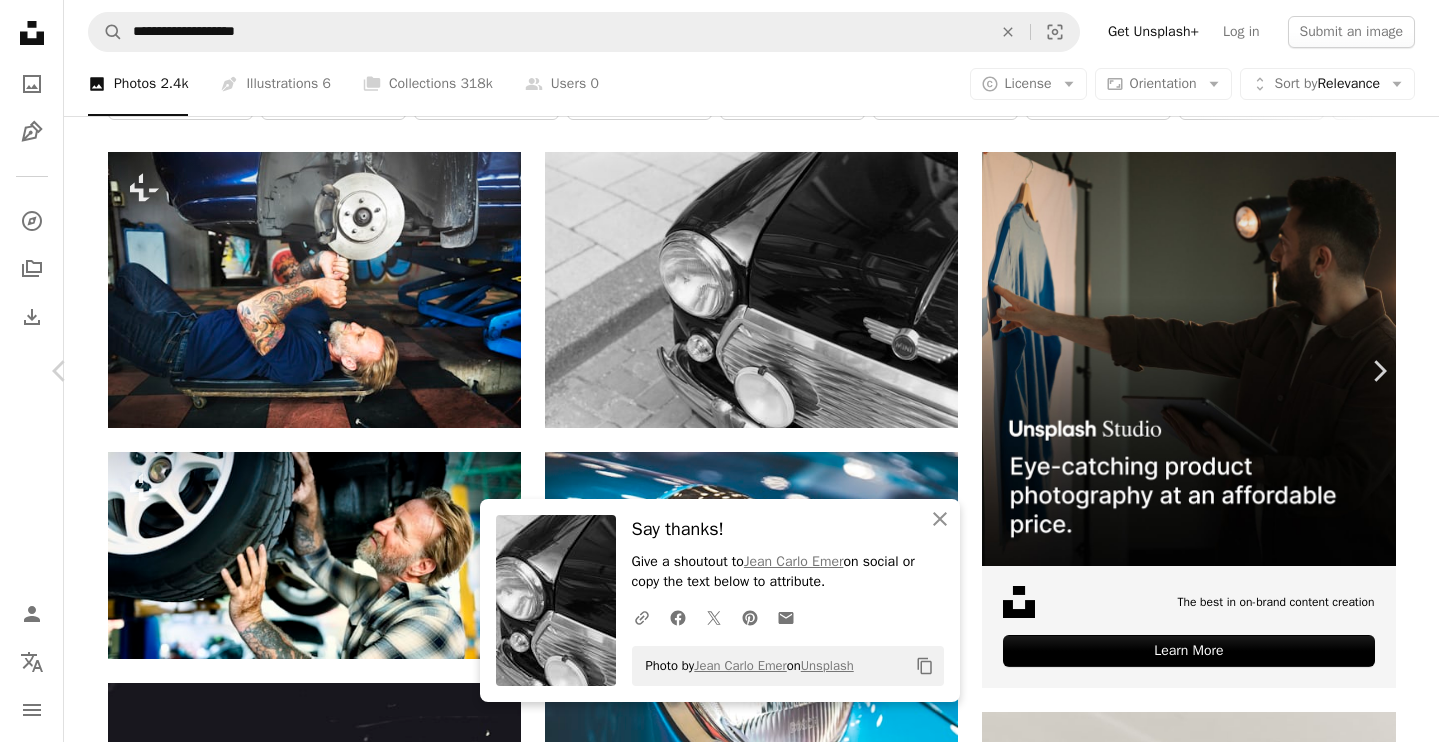 click on "An X shape" at bounding box center (20, 20) 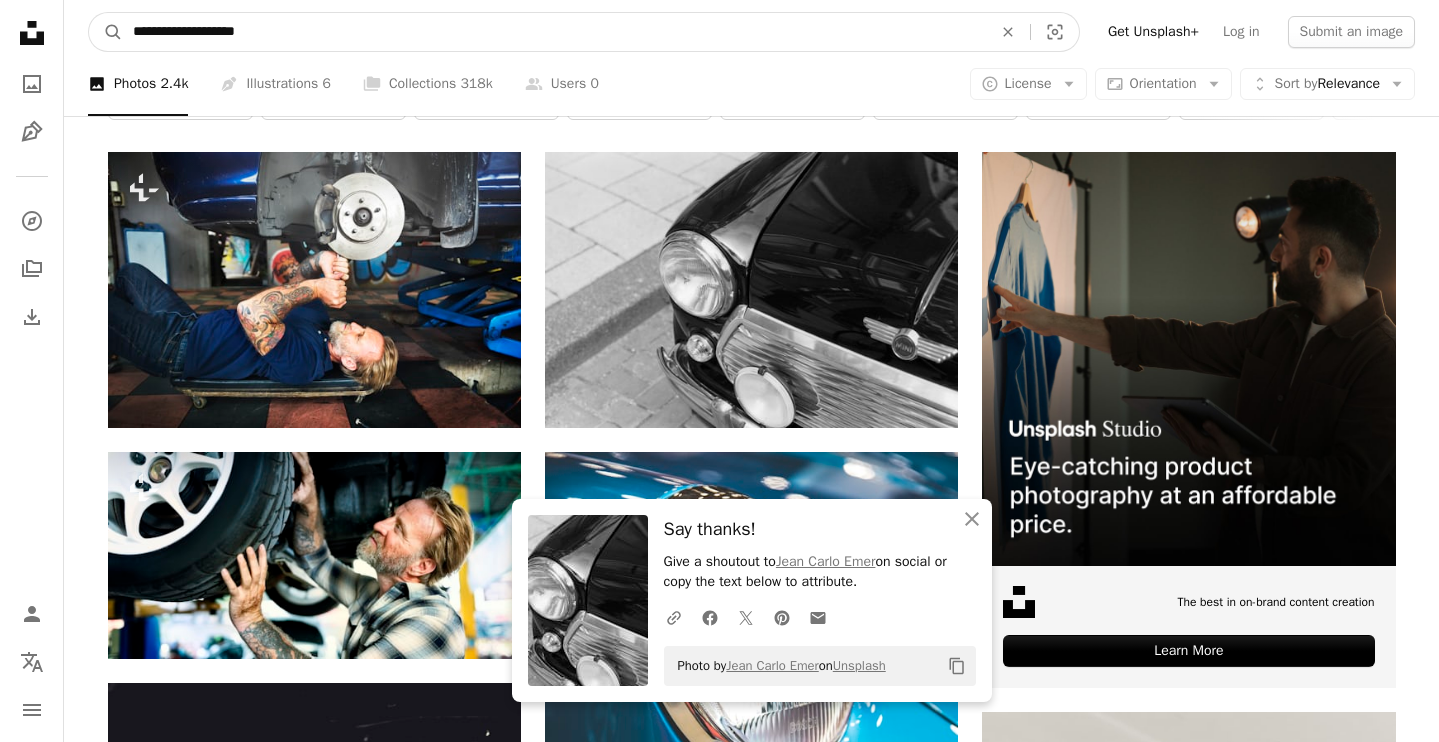 drag, startPoint x: 221, startPoint y: 33, endPoint x: 158, endPoint y: 33, distance: 63 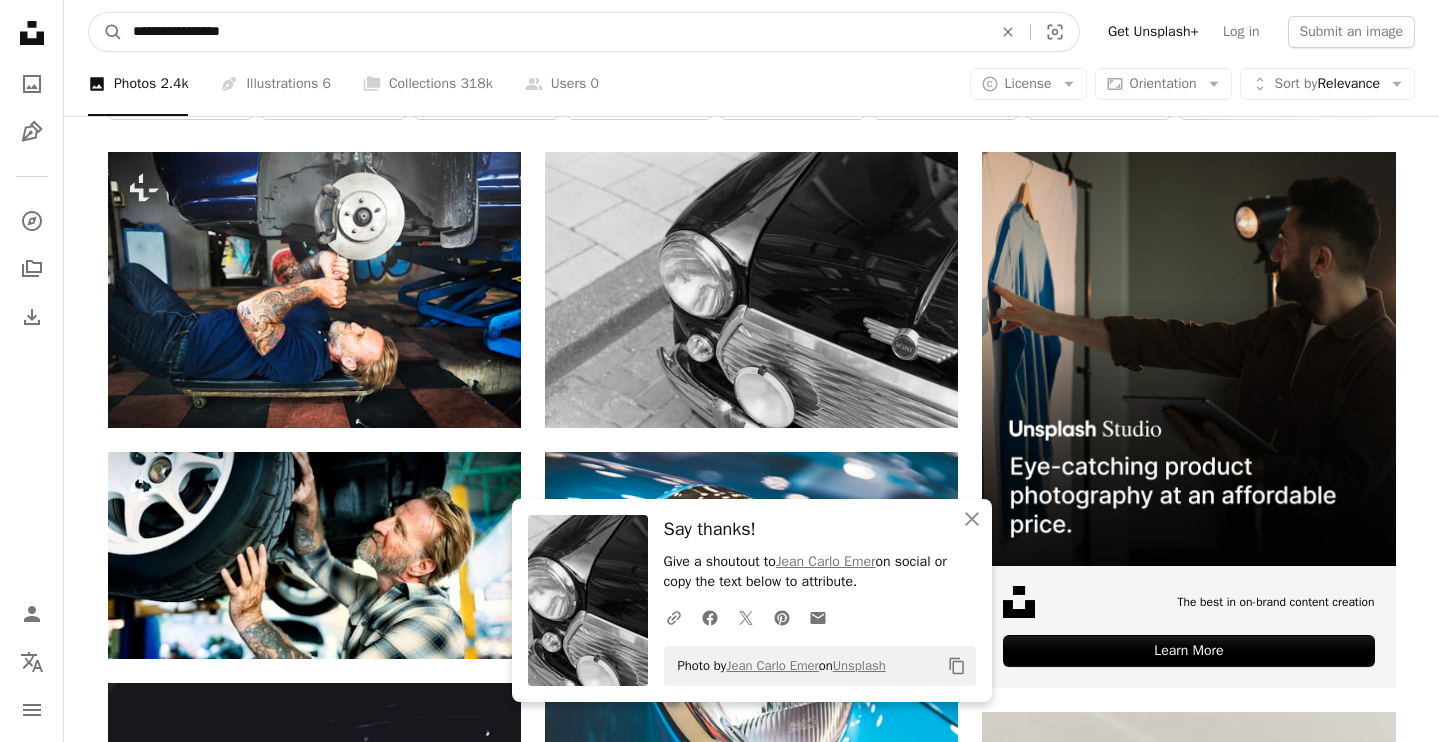 type on "**********" 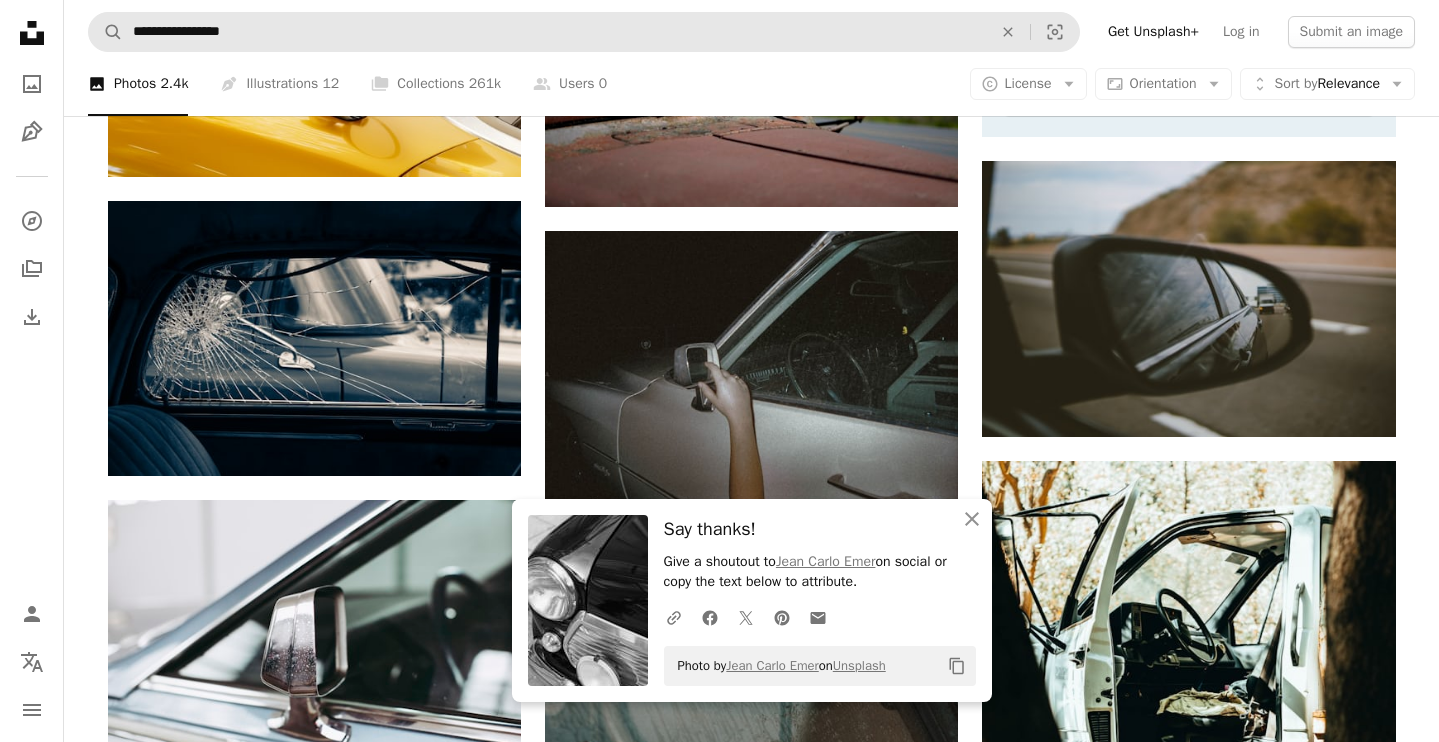 scroll, scrollTop: 900, scrollLeft: 0, axis: vertical 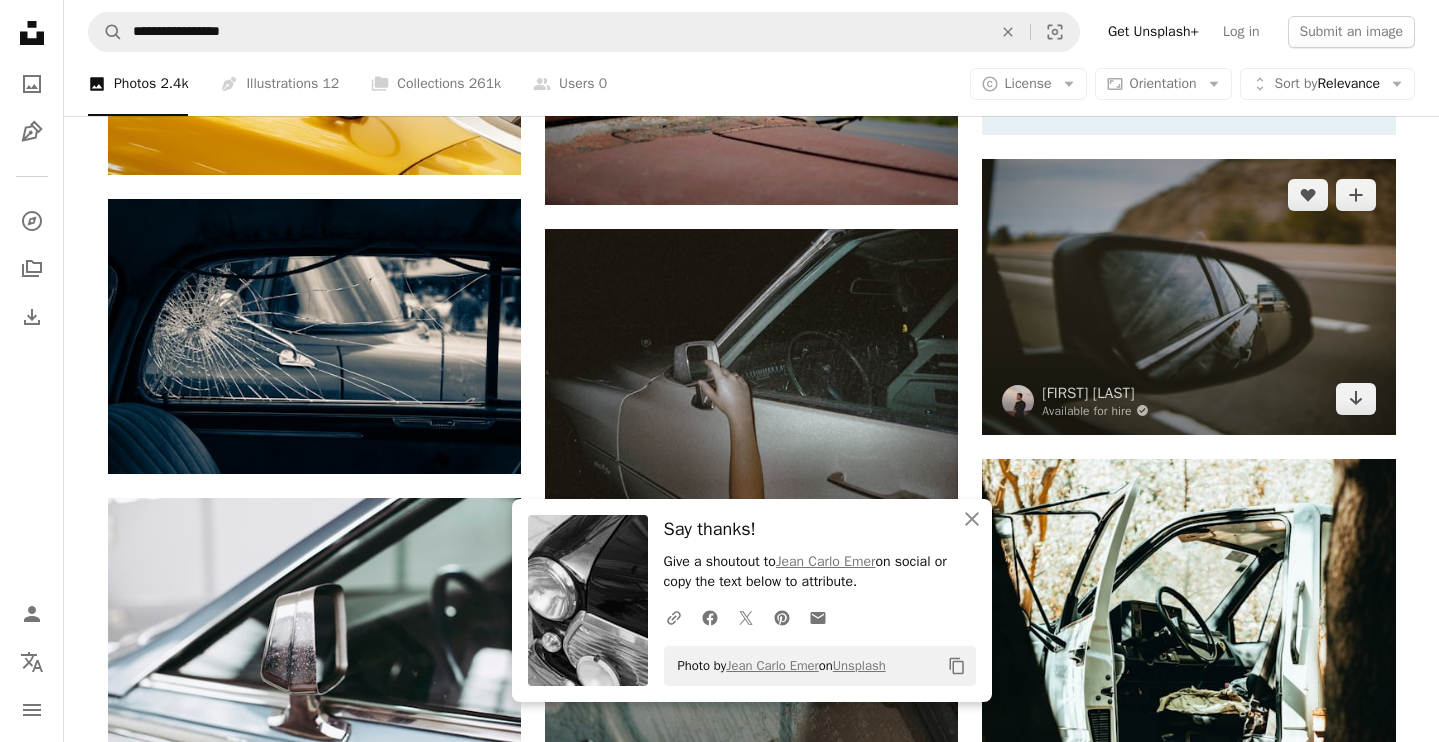 click at bounding box center (1188, 296) 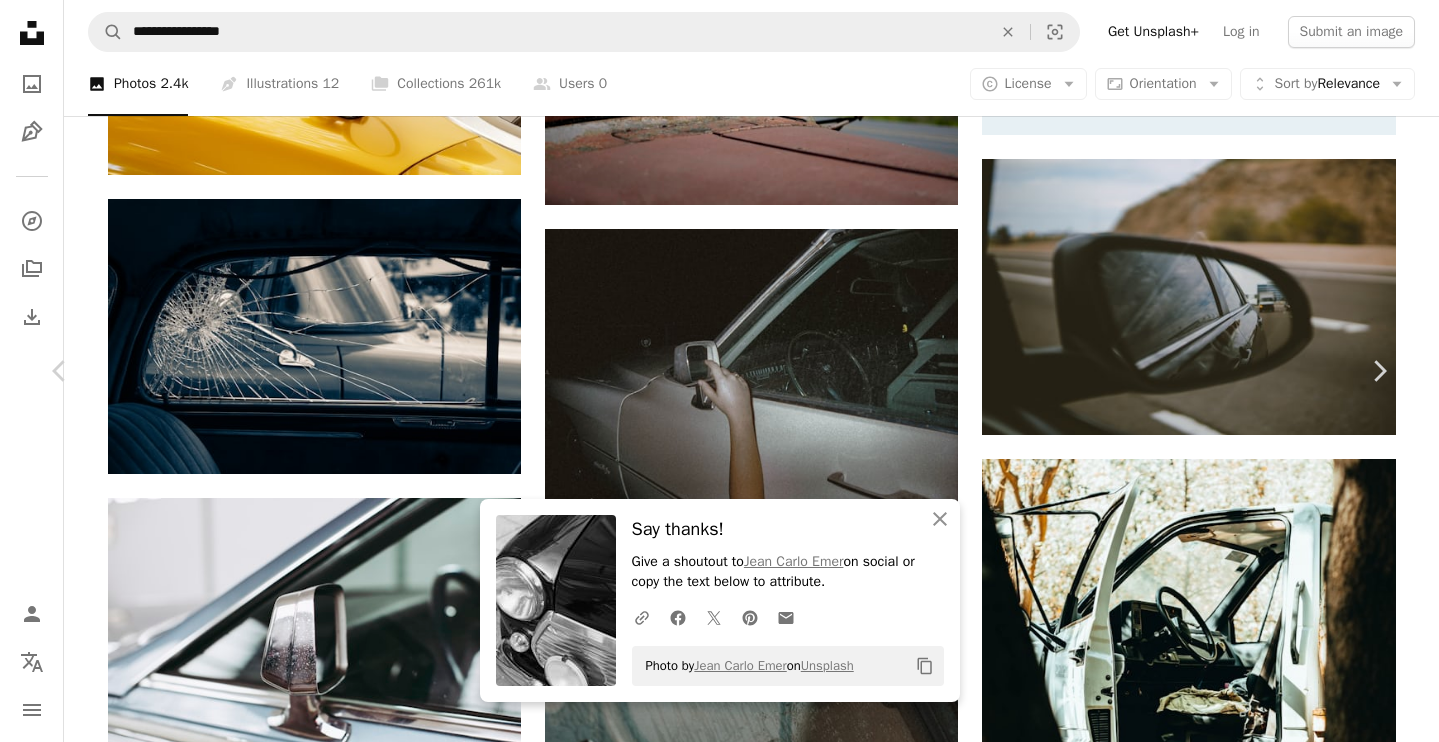 click on "Download free" at bounding box center (1190, 3846) 